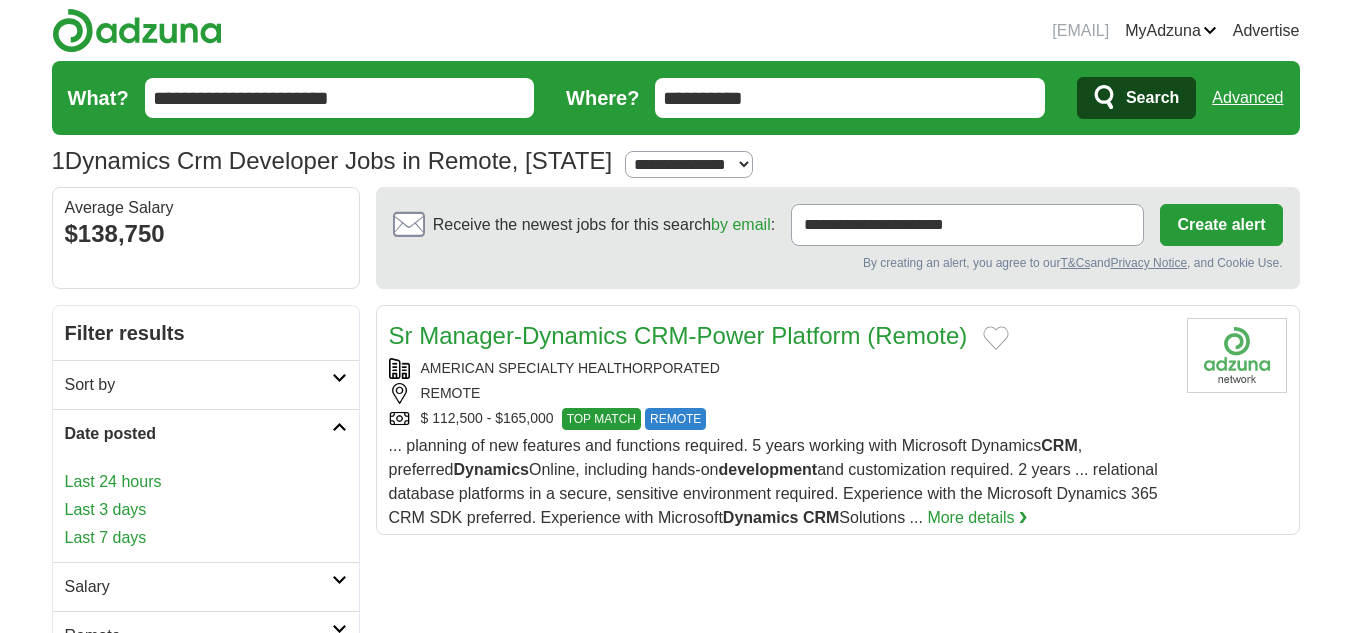 scroll, scrollTop: 0, scrollLeft: 0, axis: both 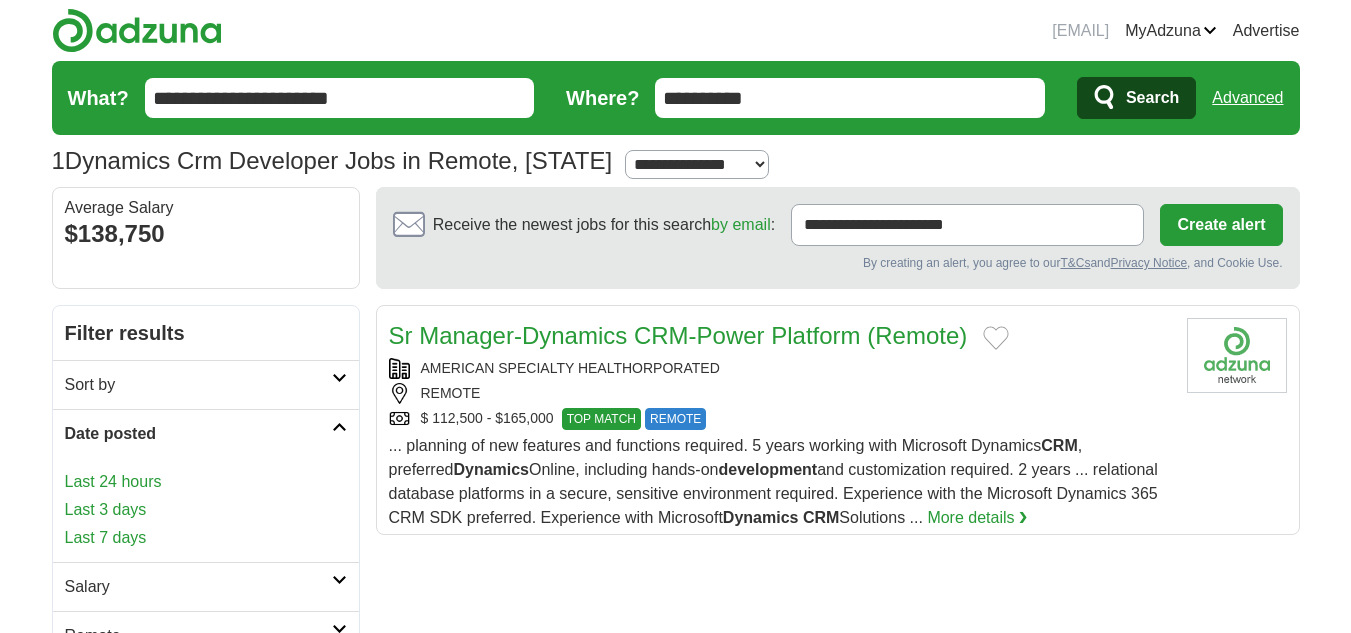 click on "Last 3 days" at bounding box center (206, 510) 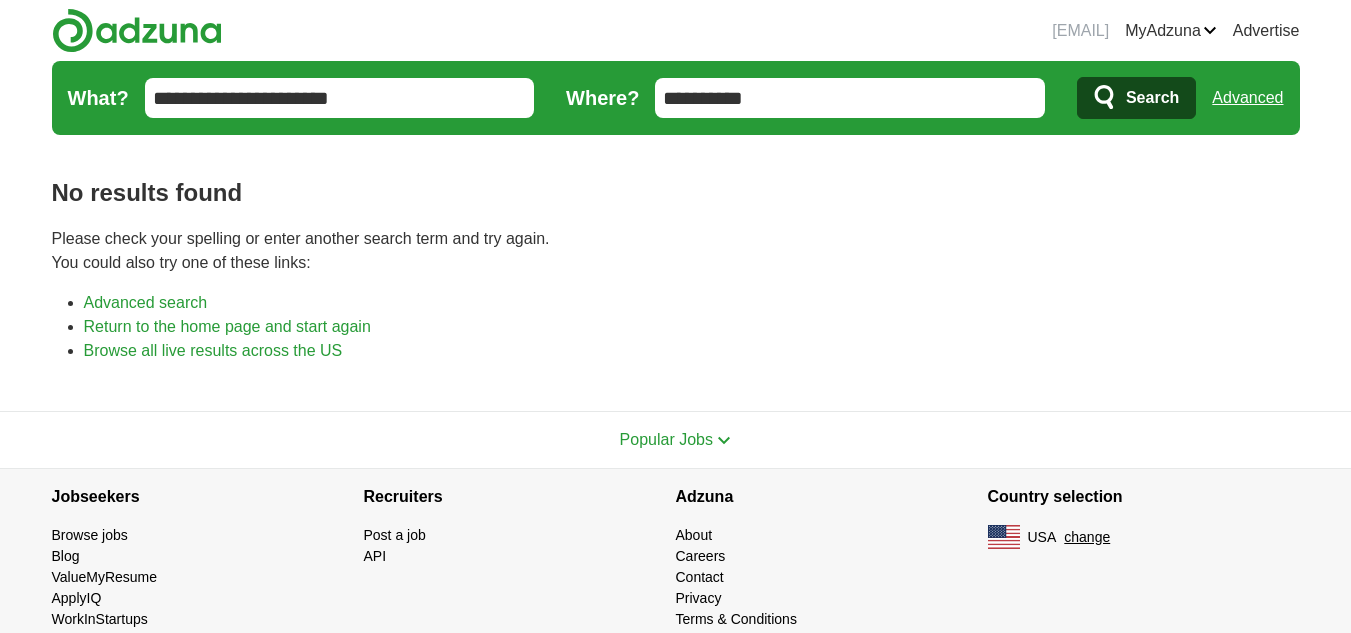 scroll, scrollTop: 0, scrollLeft: 0, axis: both 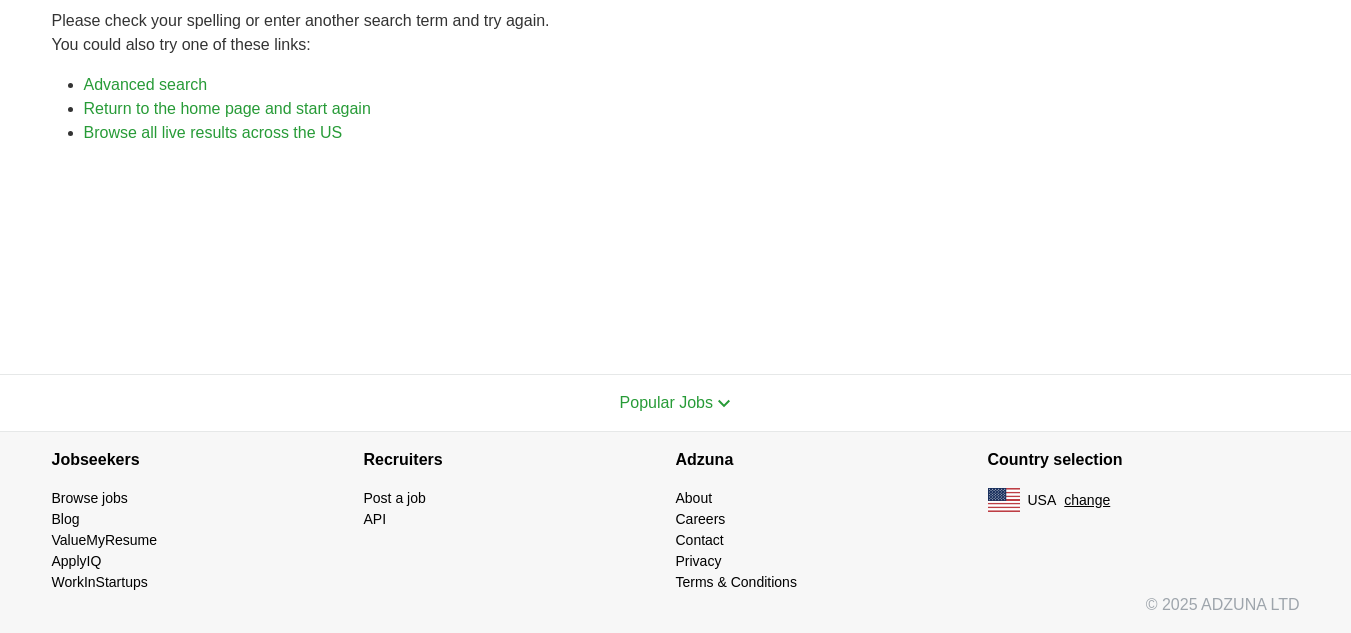 drag, startPoint x: 388, startPoint y: 380, endPoint x: 512, endPoint y: 542, distance: 204.0098 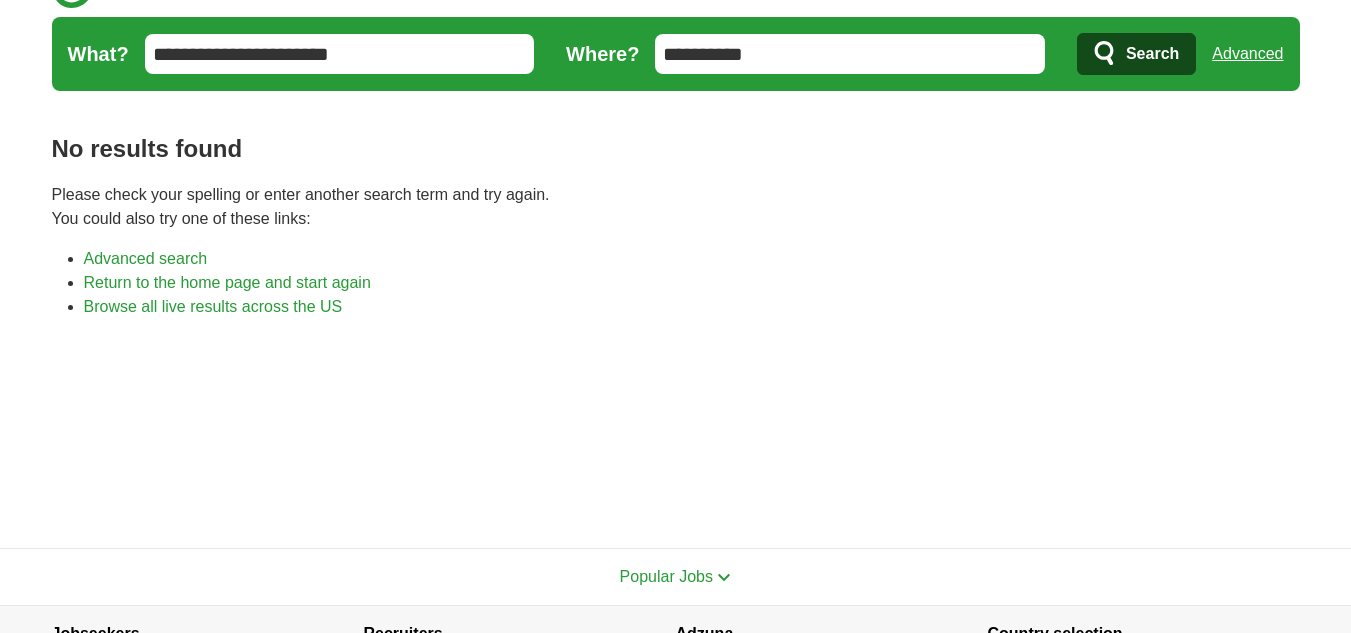 scroll, scrollTop: 0, scrollLeft: 0, axis: both 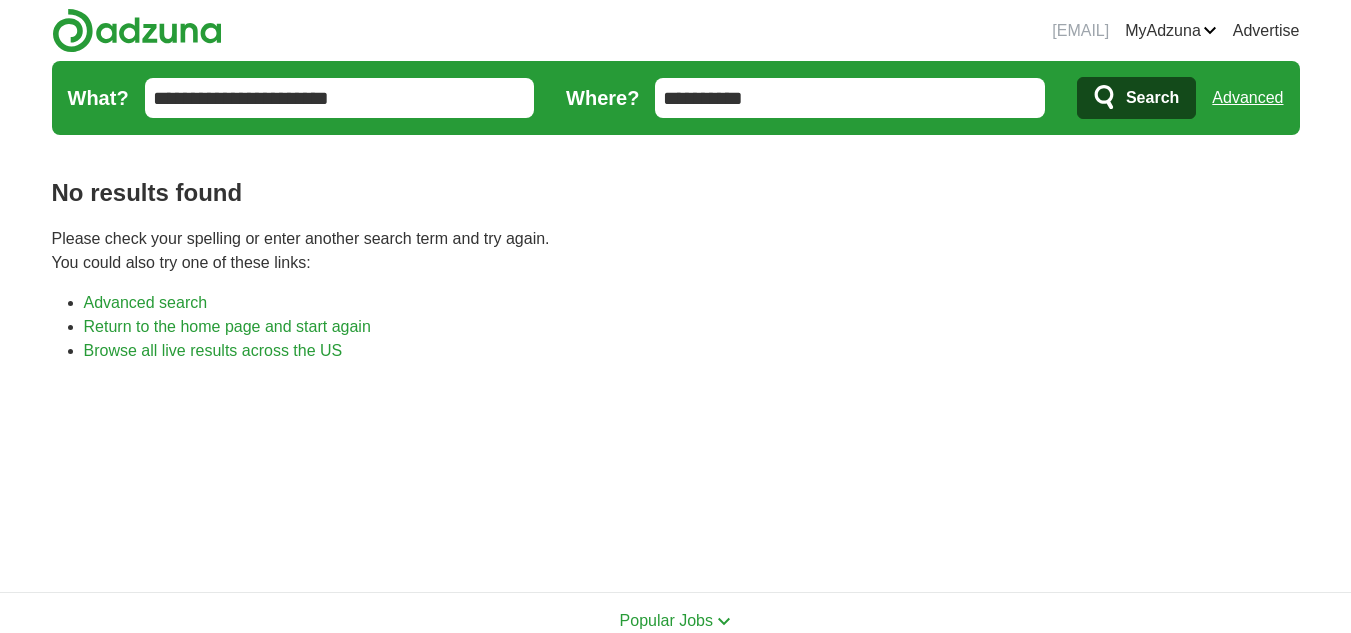 click on "**********" at bounding box center [850, 98] 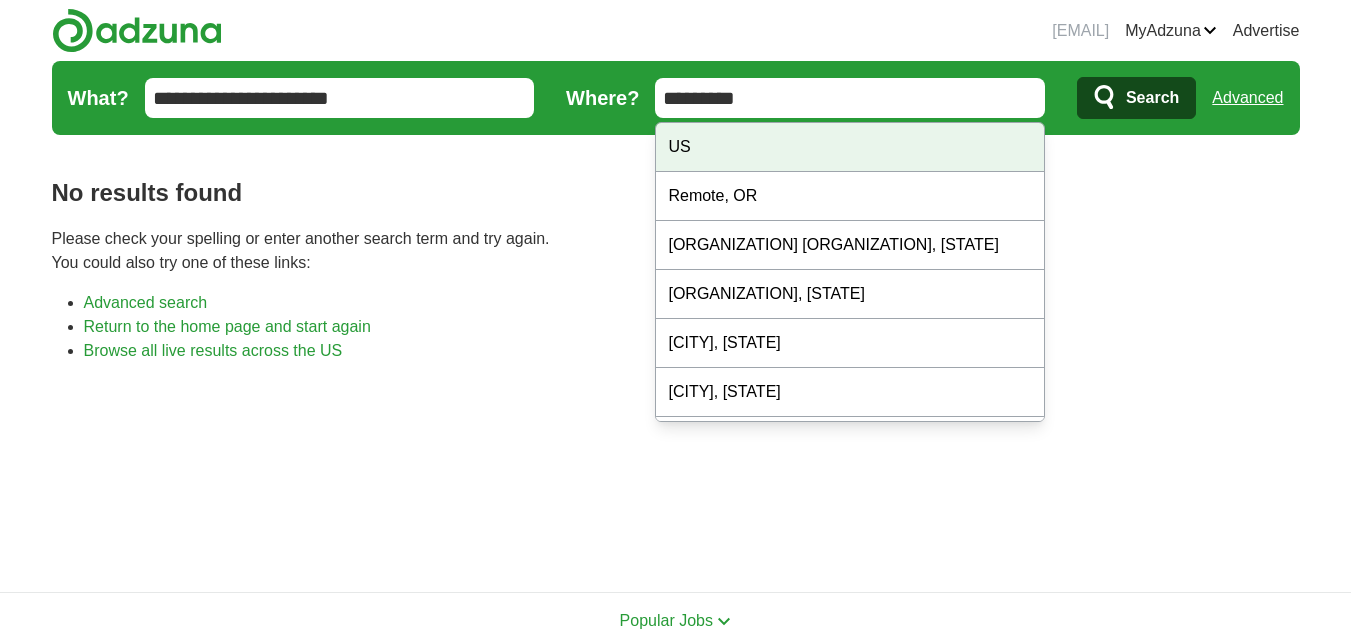 click on "US" at bounding box center (850, 147) 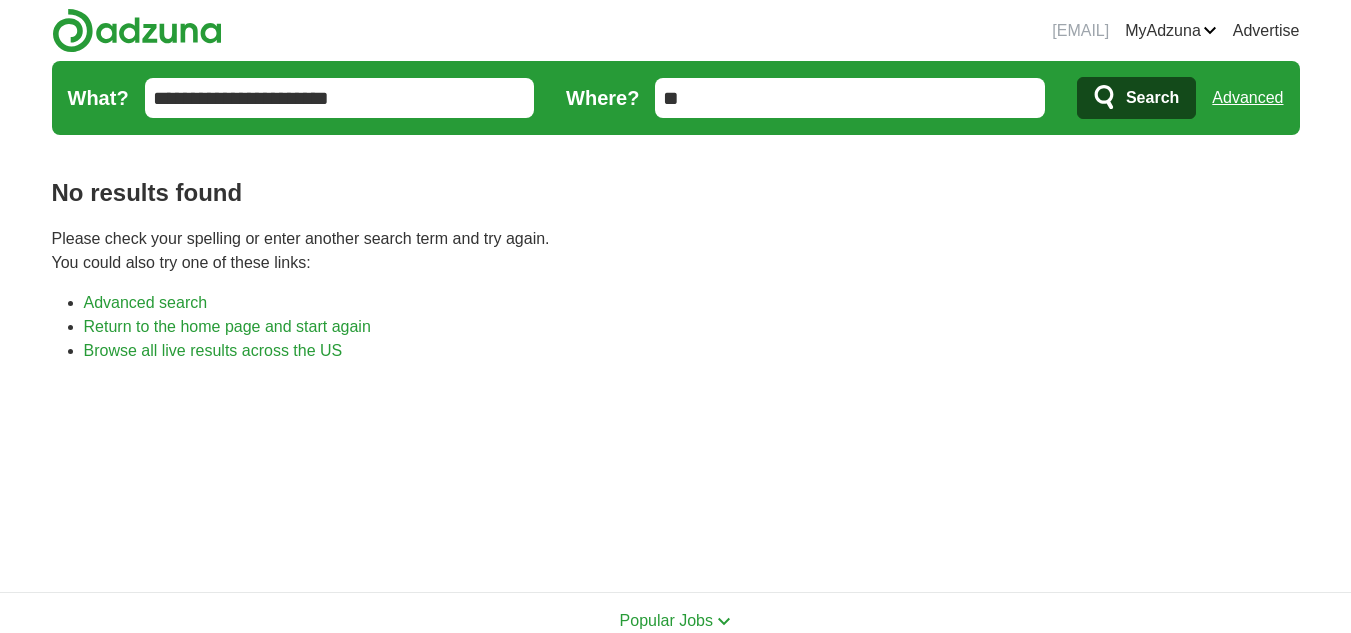 click 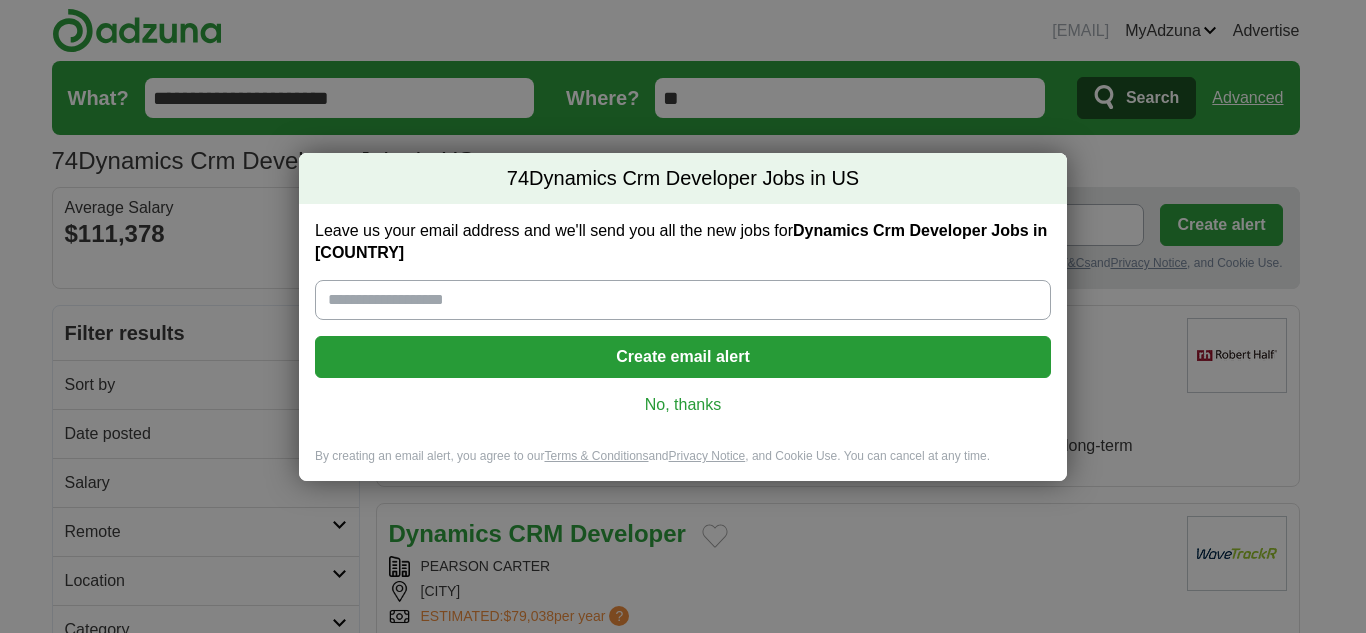 scroll, scrollTop: 0, scrollLeft: 0, axis: both 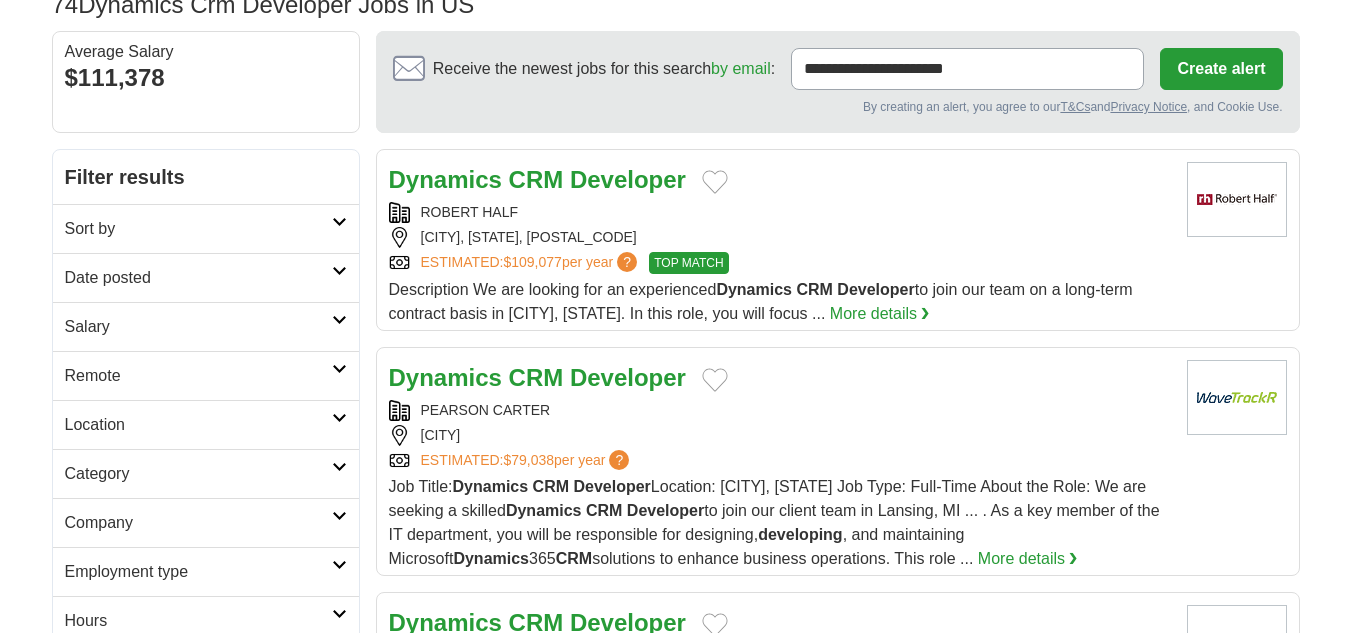 click on "Remote" at bounding box center (198, 376) 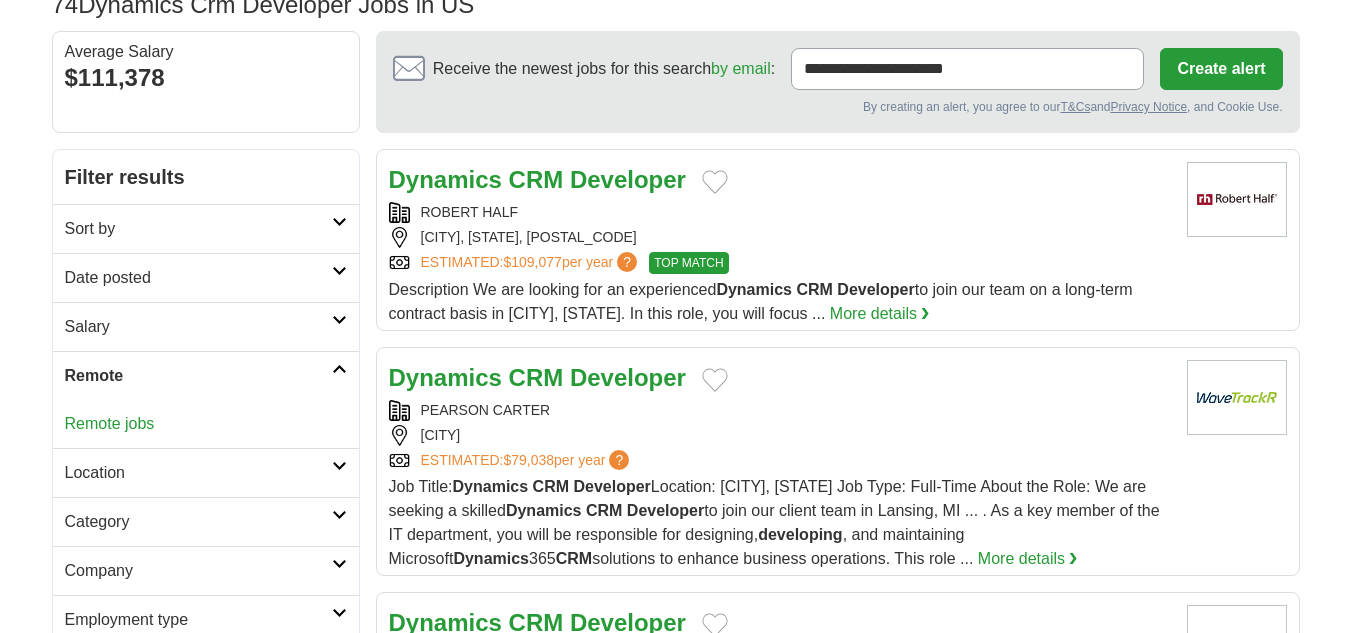 click on "Remote jobs" at bounding box center (206, 424) 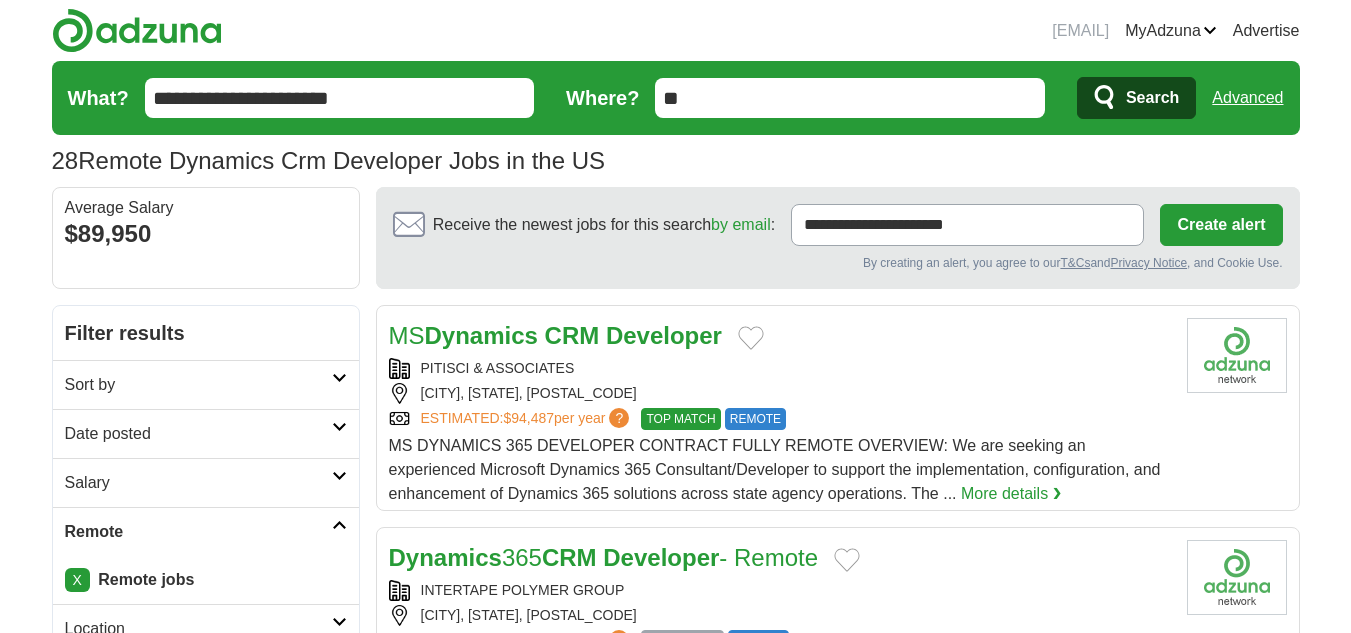 scroll, scrollTop: 0, scrollLeft: 0, axis: both 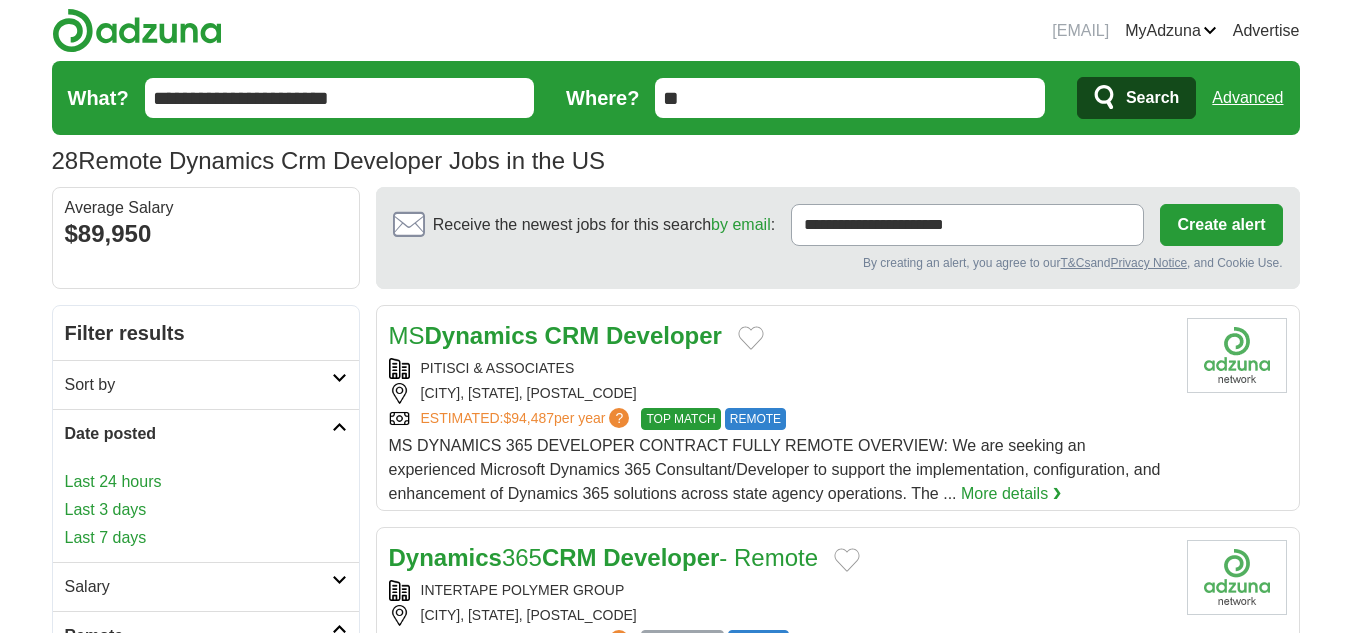 click on "Date posted" at bounding box center (198, 434) 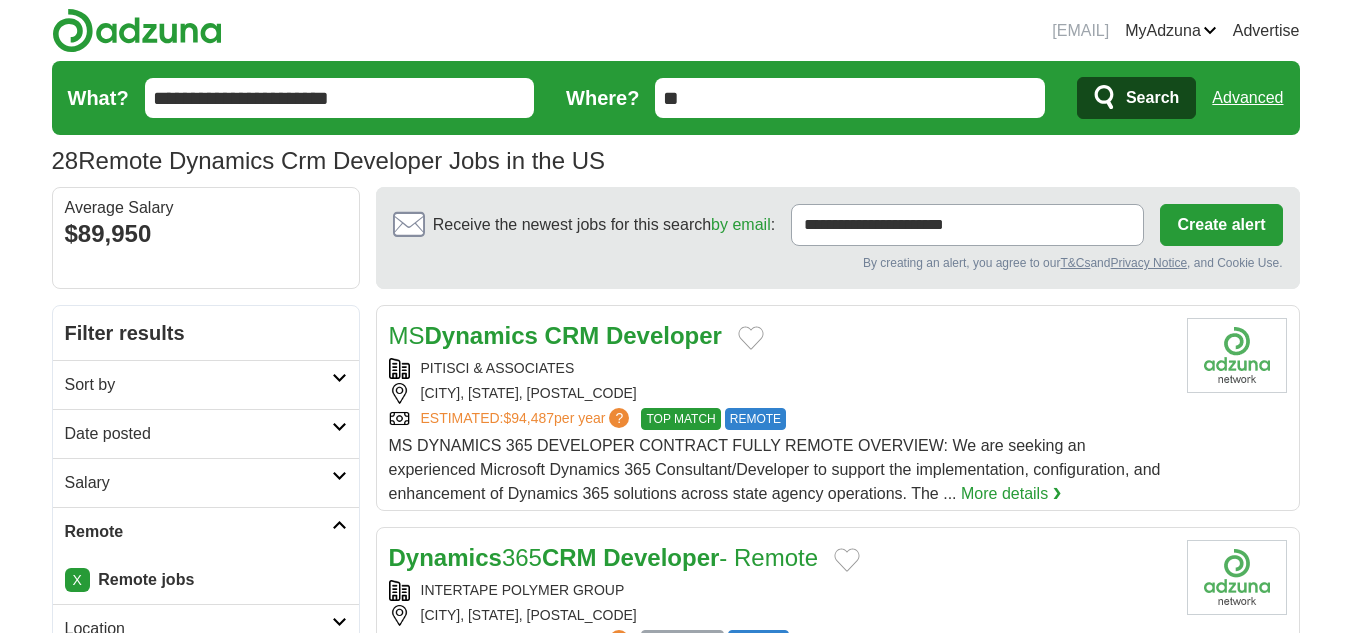 click on "Date posted" at bounding box center [198, 434] 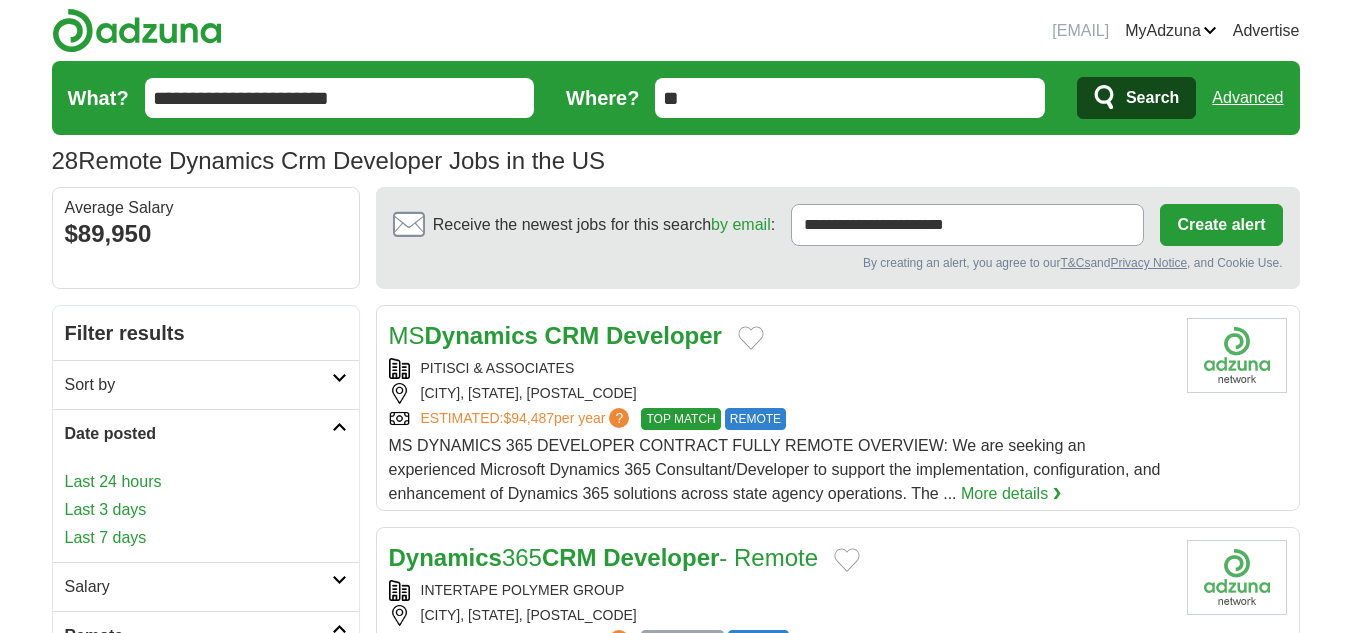 click on "Last 3 days" at bounding box center (206, 510) 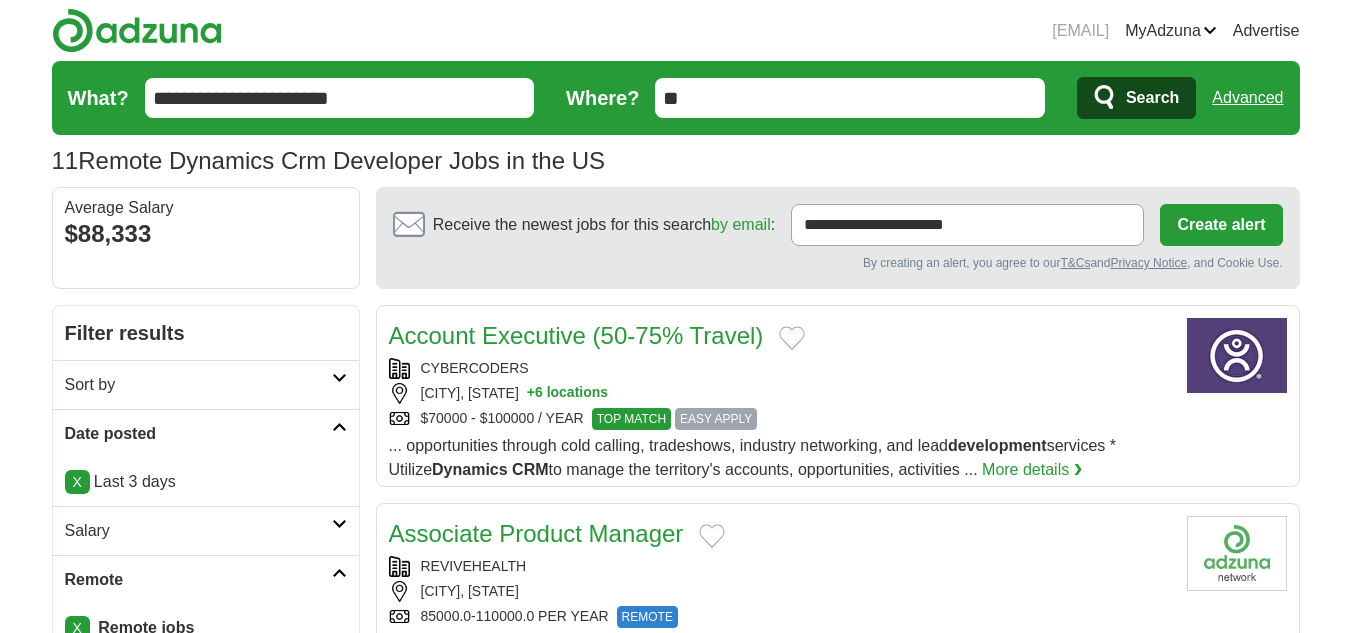 scroll, scrollTop: 0, scrollLeft: 0, axis: both 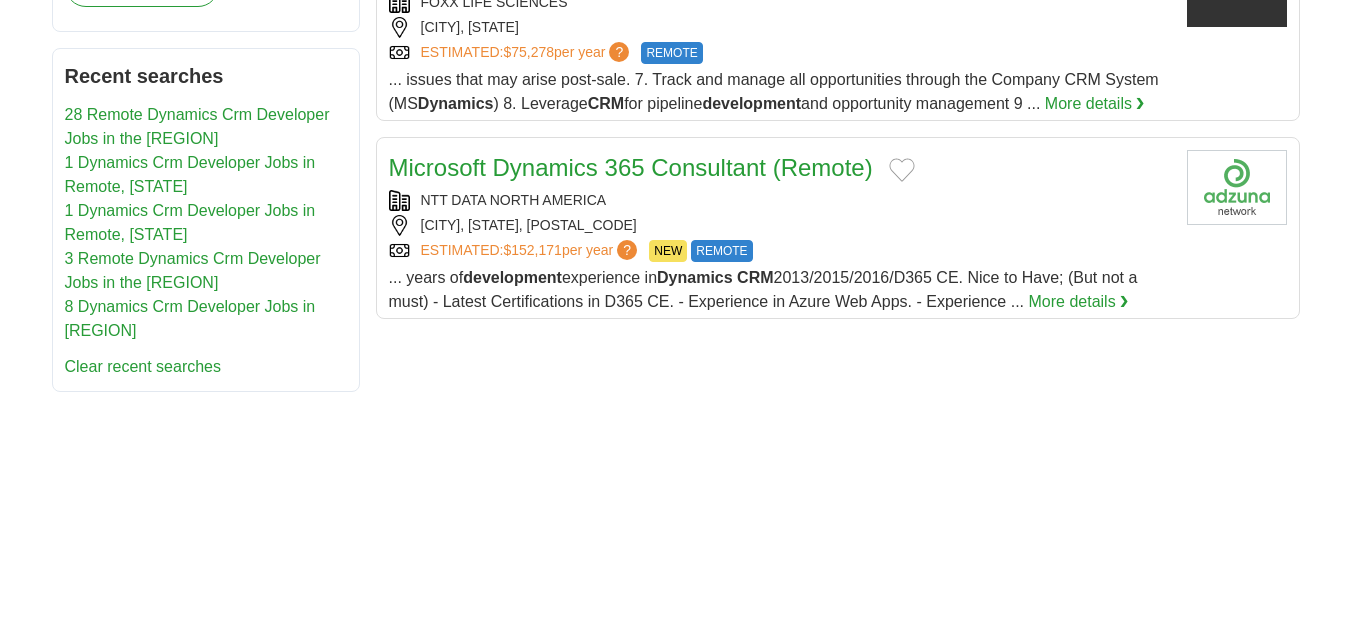 drag, startPoint x: 727, startPoint y: 270, endPoint x: 700, endPoint y: 246, distance: 36.124783 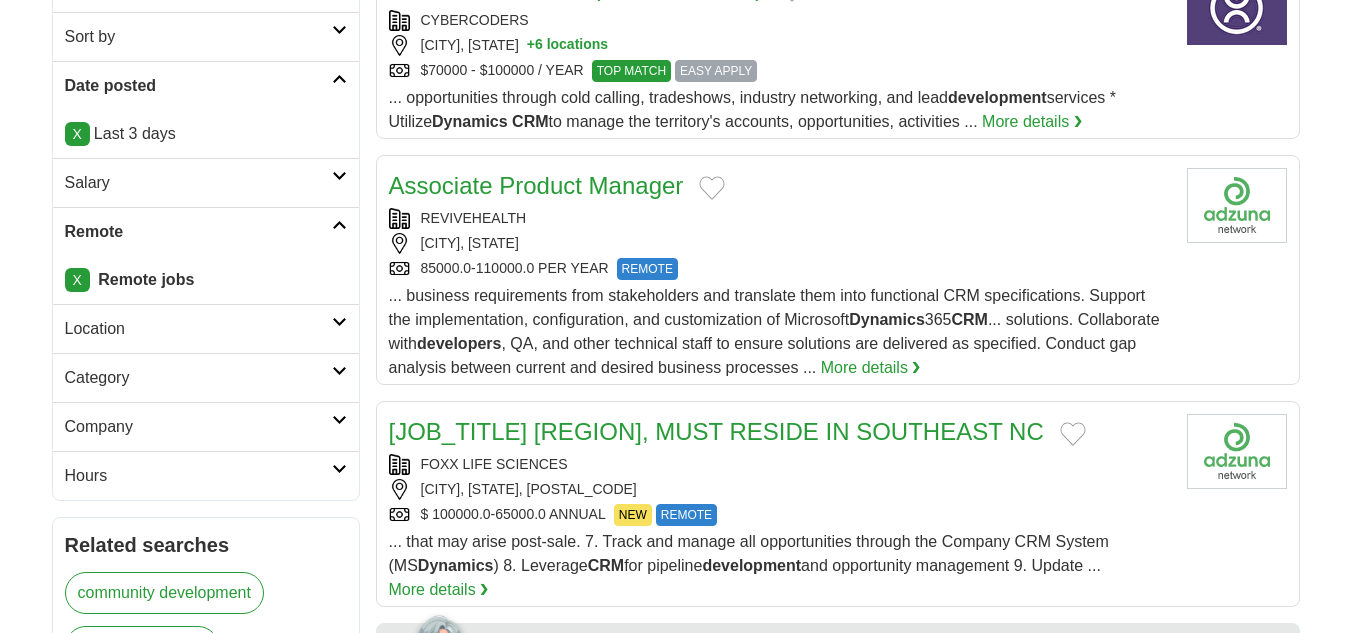 scroll, scrollTop: 0, scrollLeft: 0, axis: both 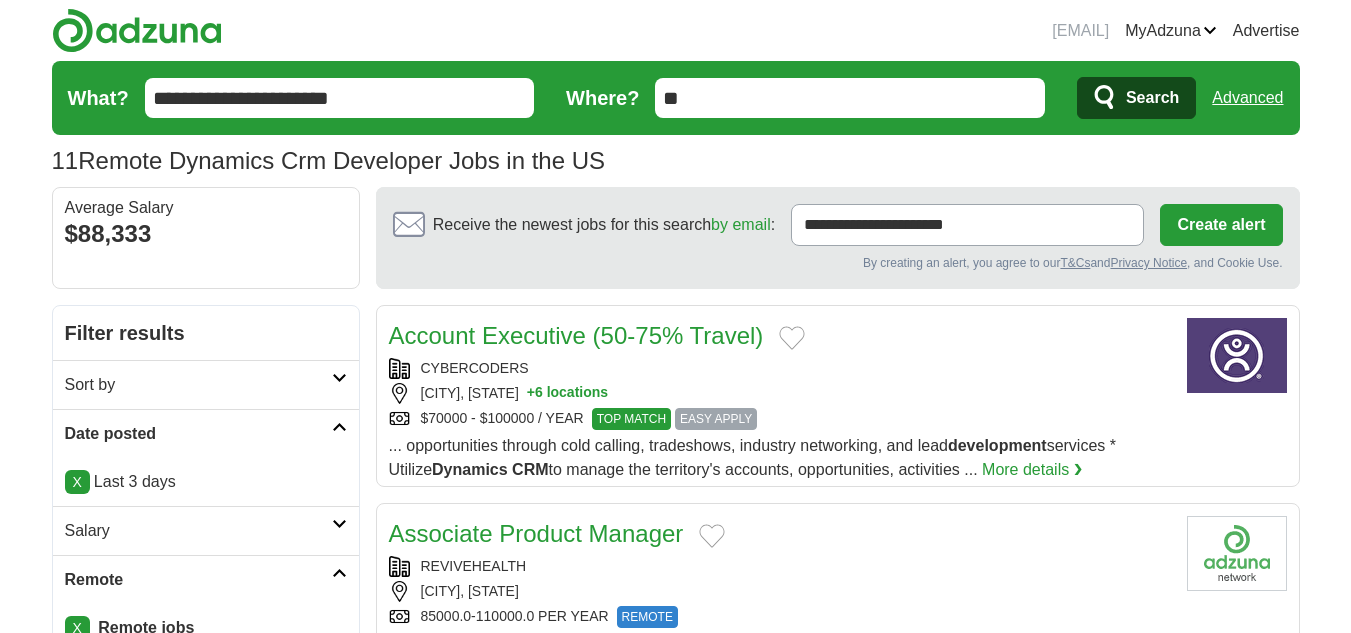 click on "**********" at bounding box center [340, 98] 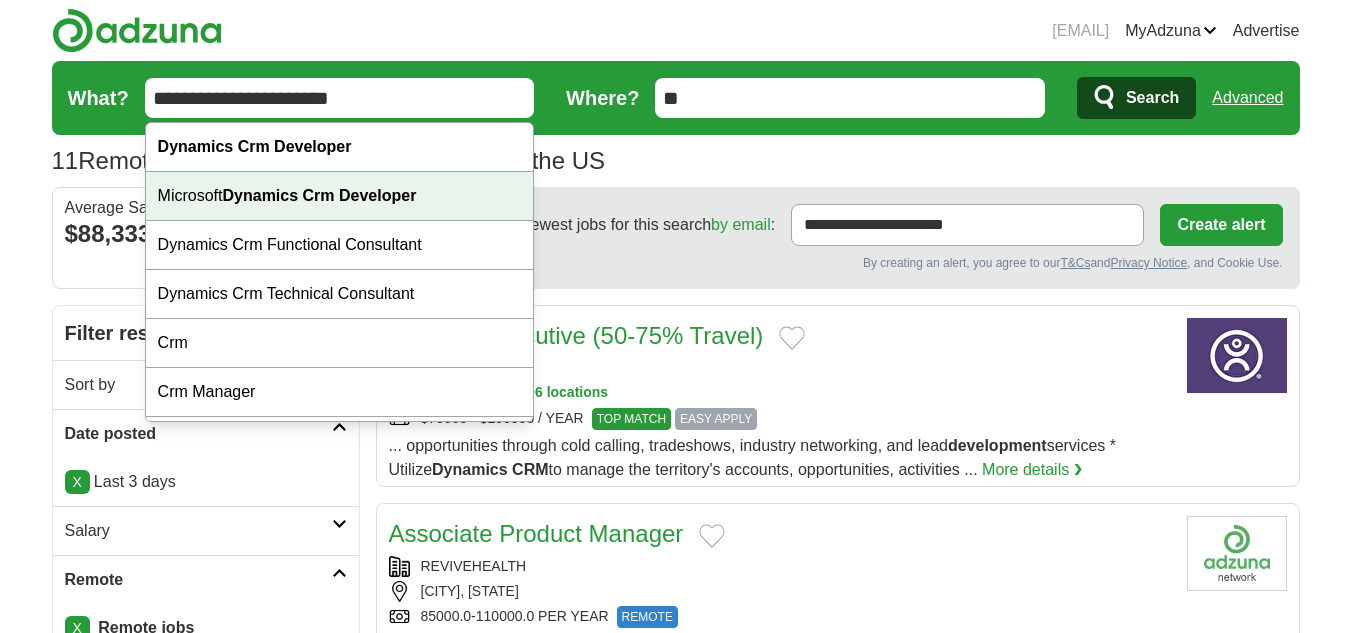 click on "Microsoft  Dynamics Crm Developer" at bounding box center [340, 196] 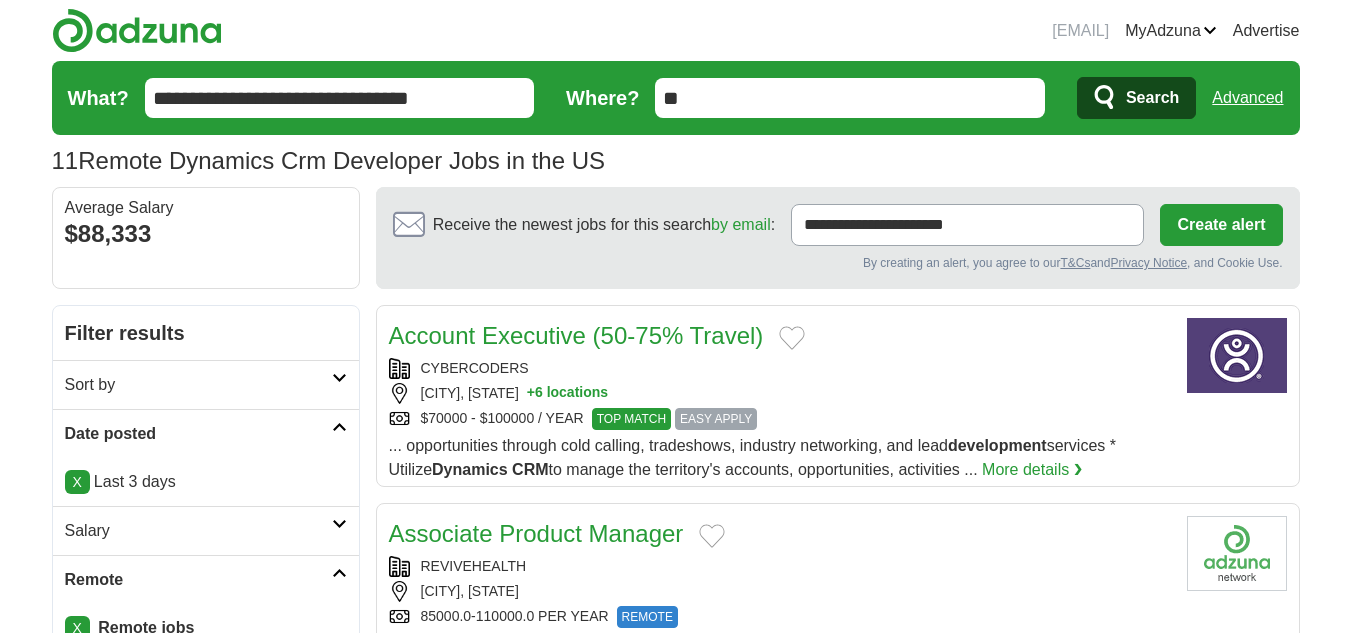 click on "Search" at bounding box center [1136, 98] 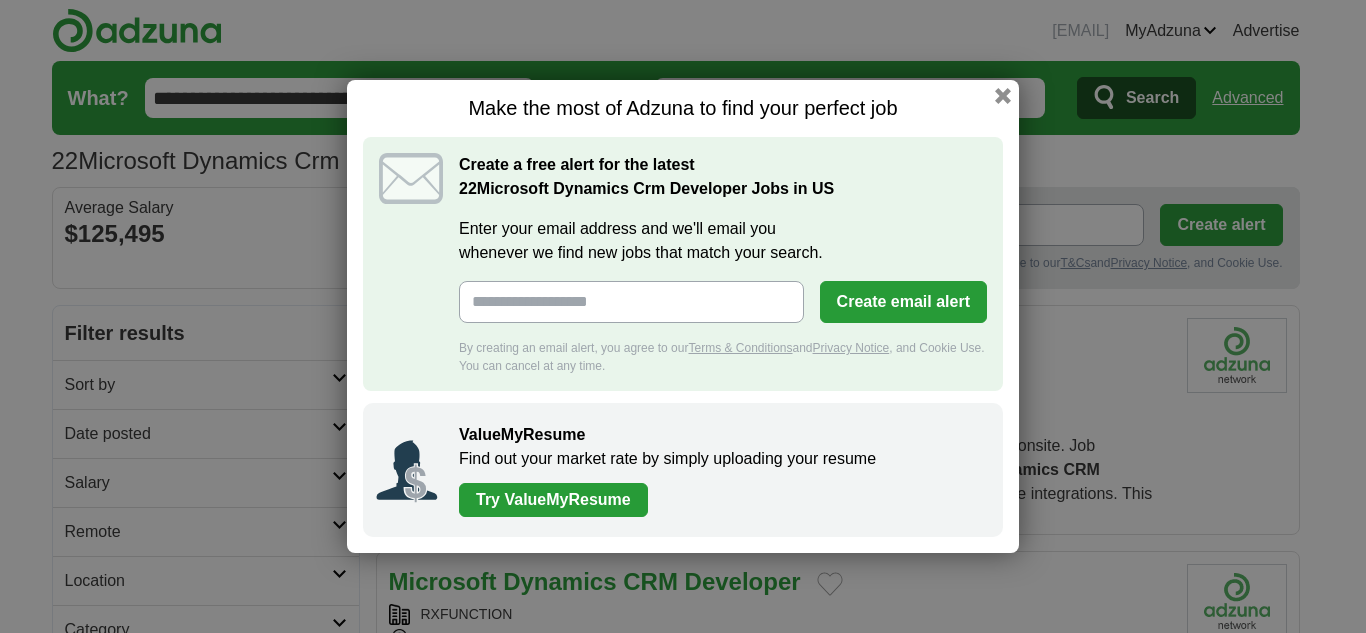 scroll, scrollTop: 0, scrollLeft: 0, axis: both 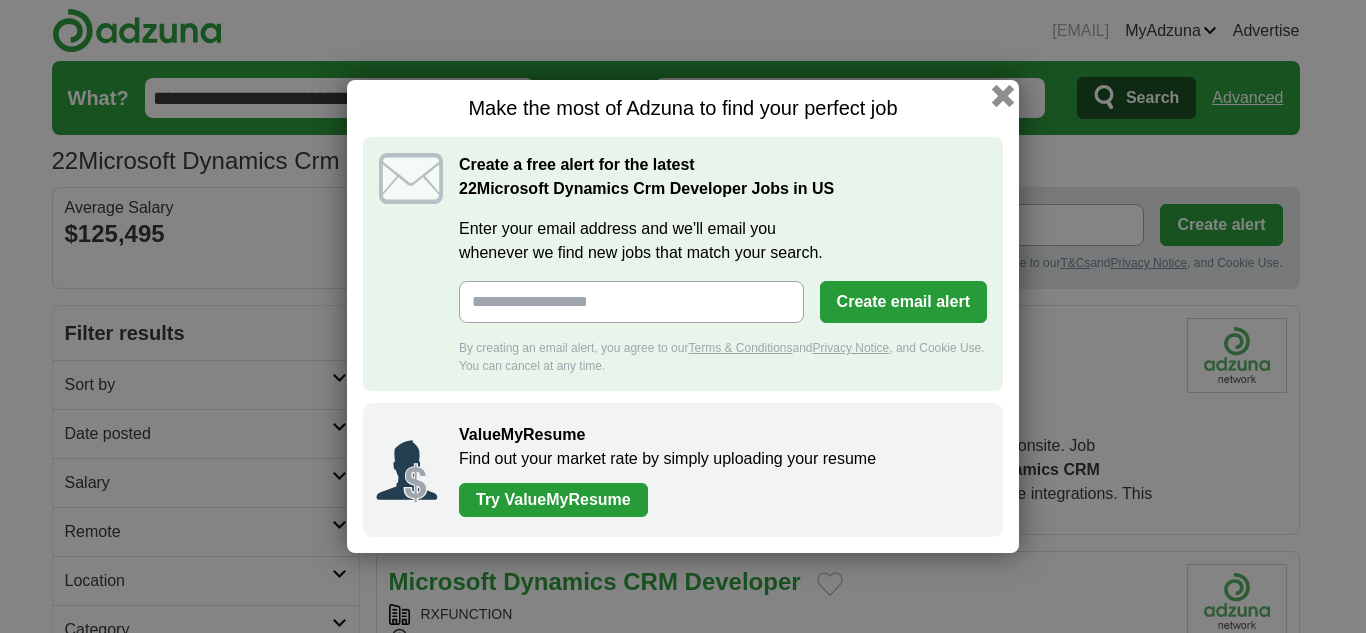 click at bounding box center (1003, 96) 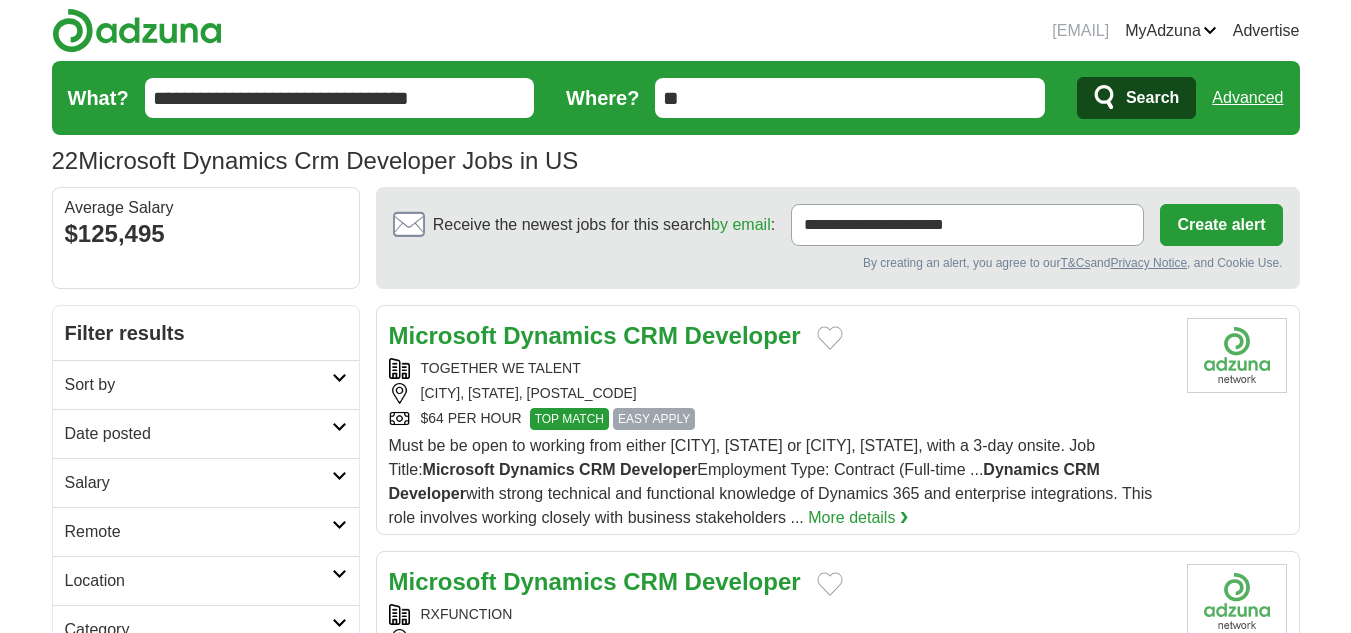 click on "Date posted" at bounding box center (198, 434) 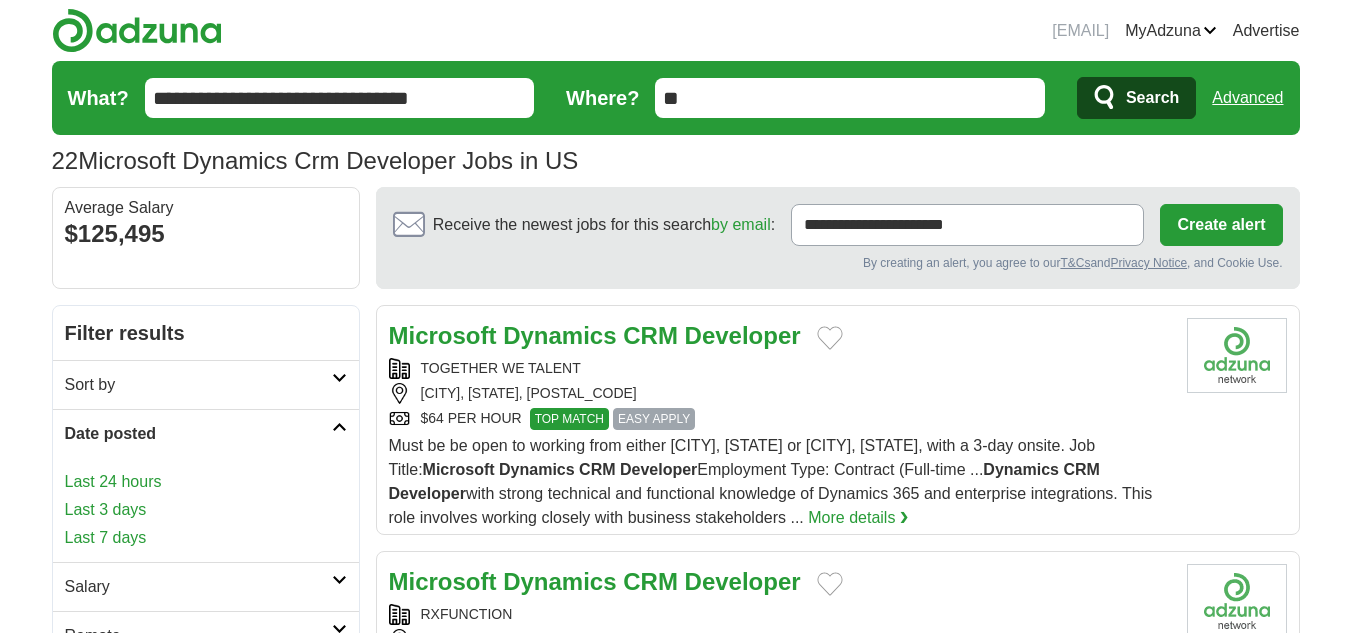 click on "Last 3 days" at bounding box center [206, 510] 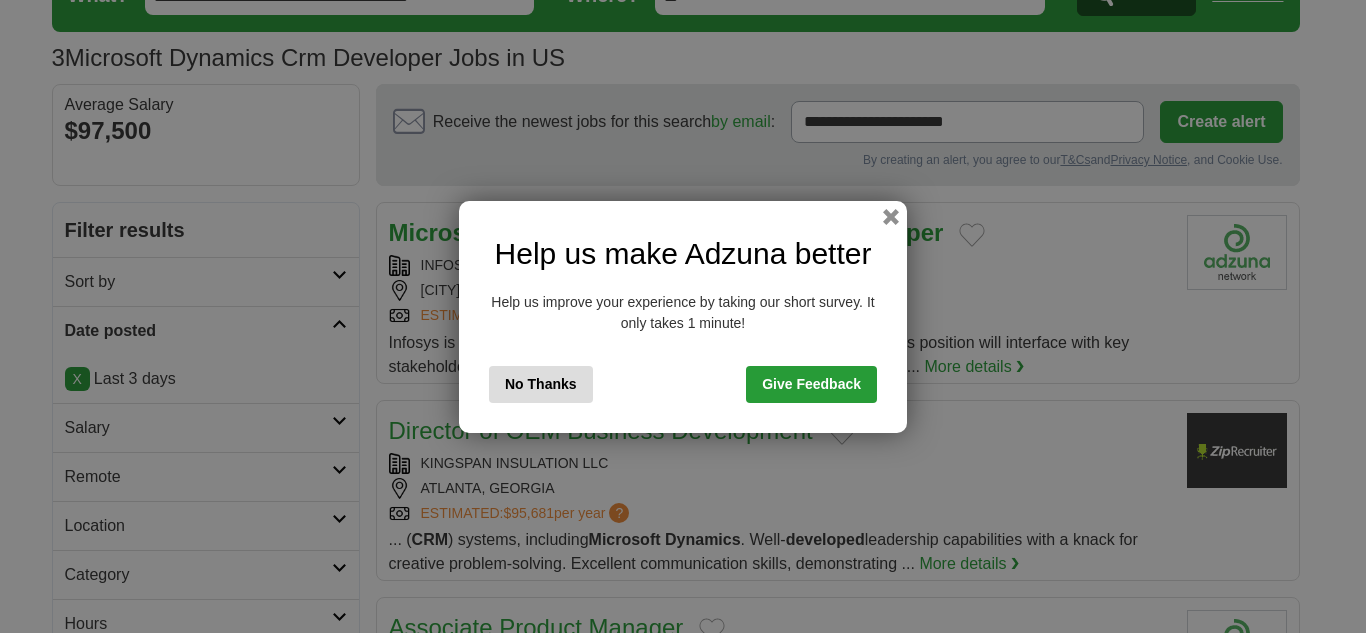 scroll, scrollTop: 103, scrollLeft: 0, axis: vertical 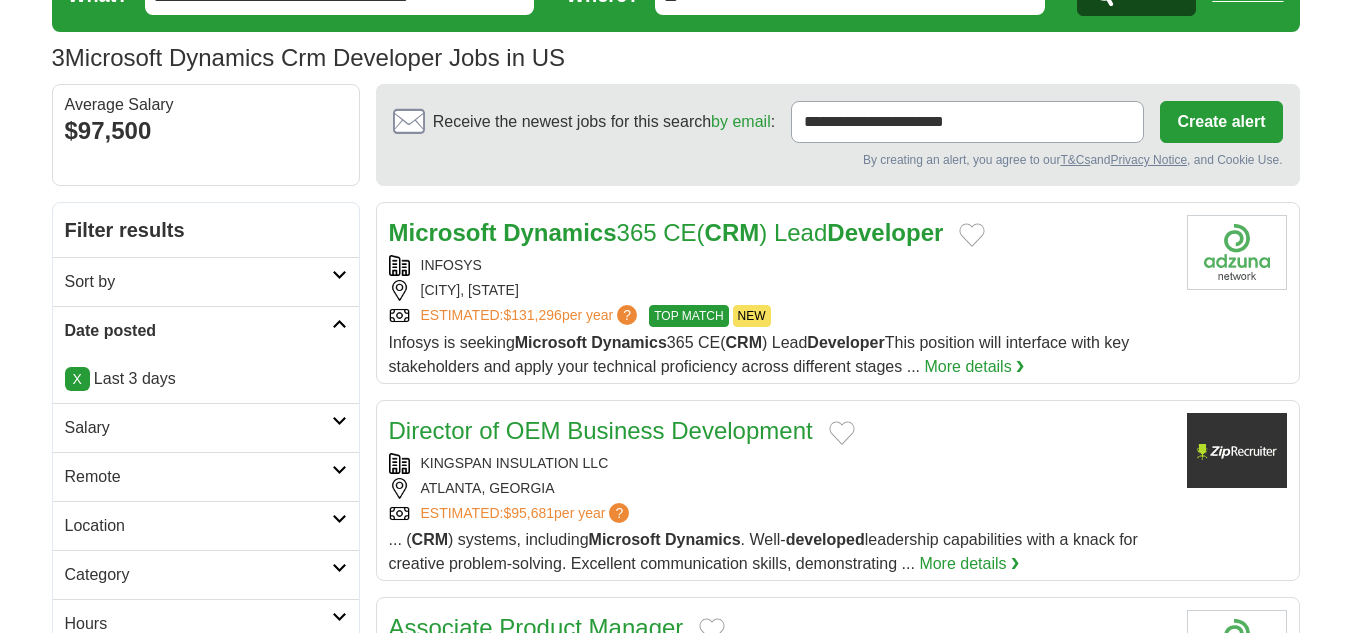 click on "Remote" at bounding box center [198, 477] 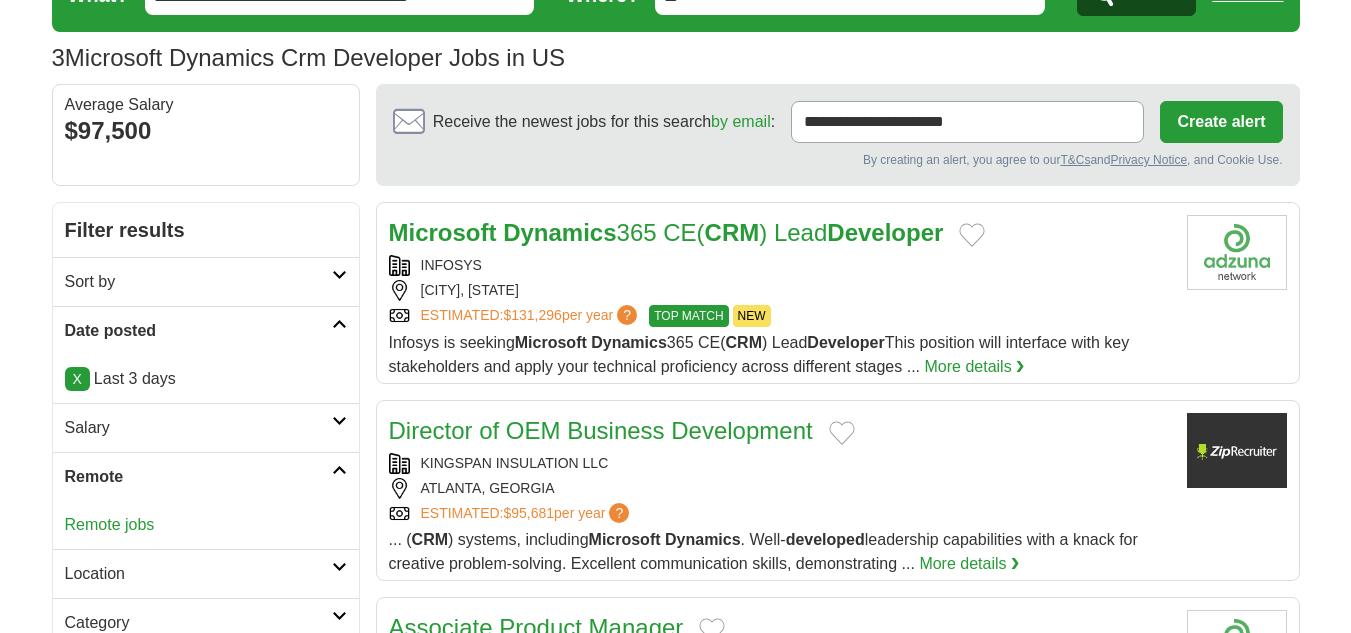 click on "Remote jobs" at bounding box center [206, 525] 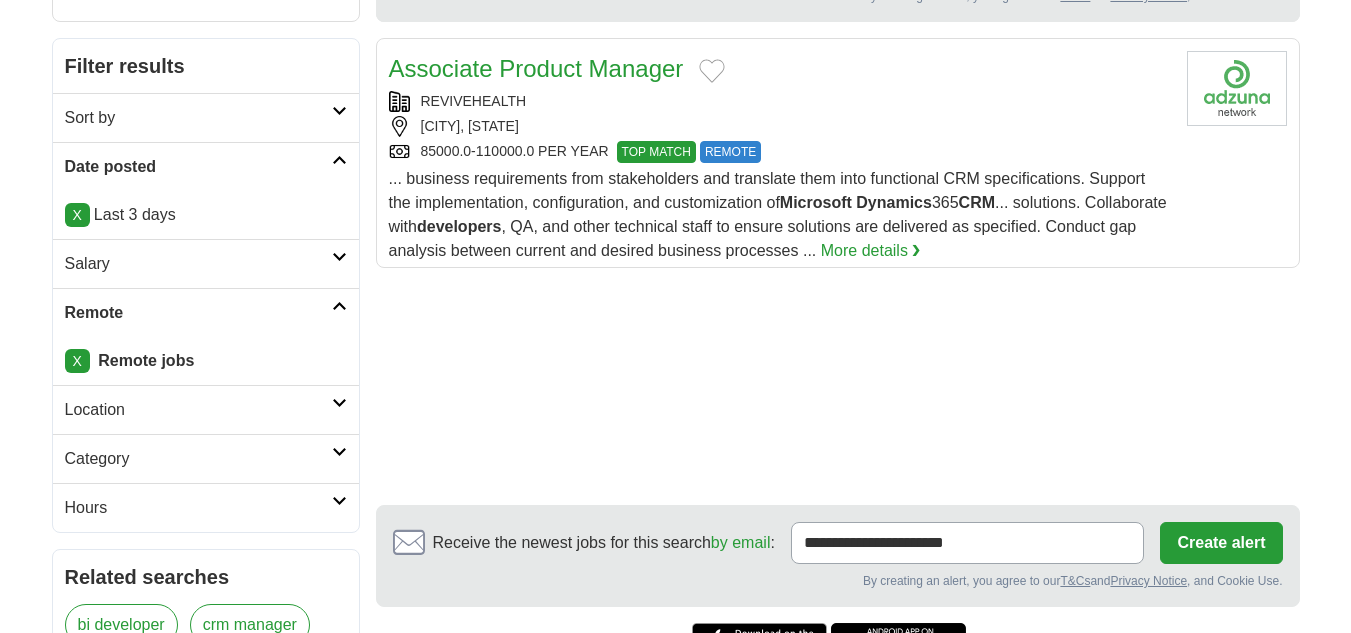 scroll, scrollTop: 314, scrollLeft: 0, axis: vertical 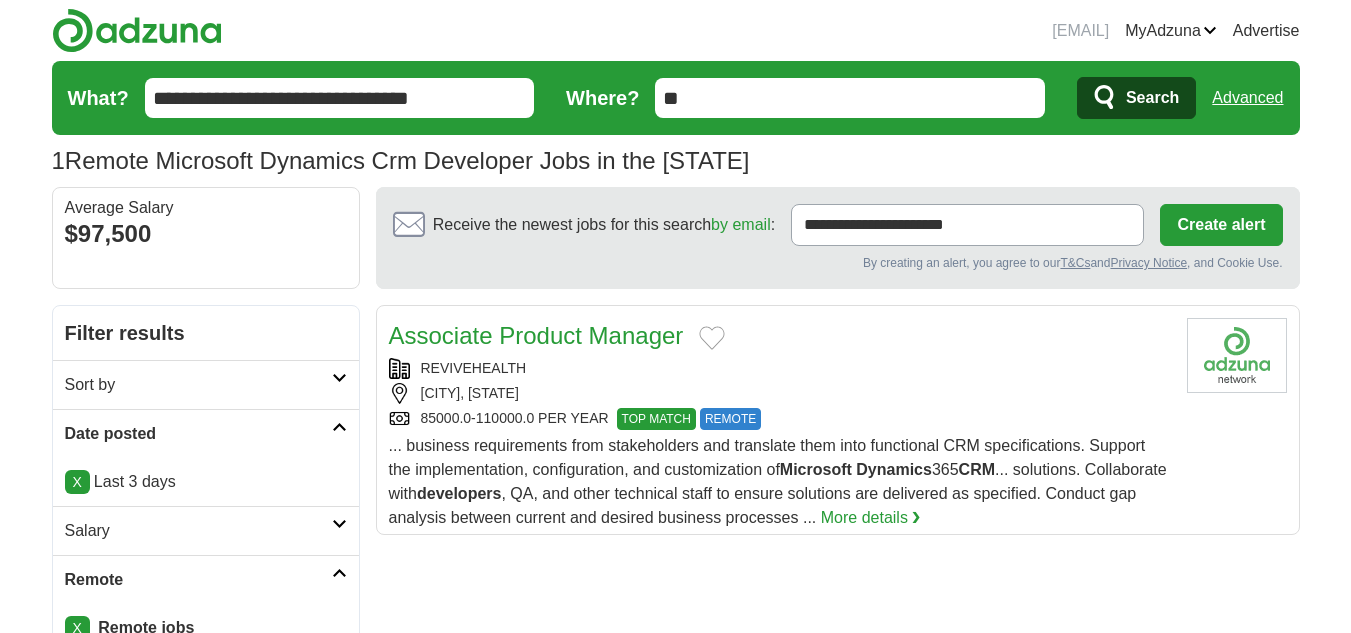 click on "**********" at bounding box center [340, 98] 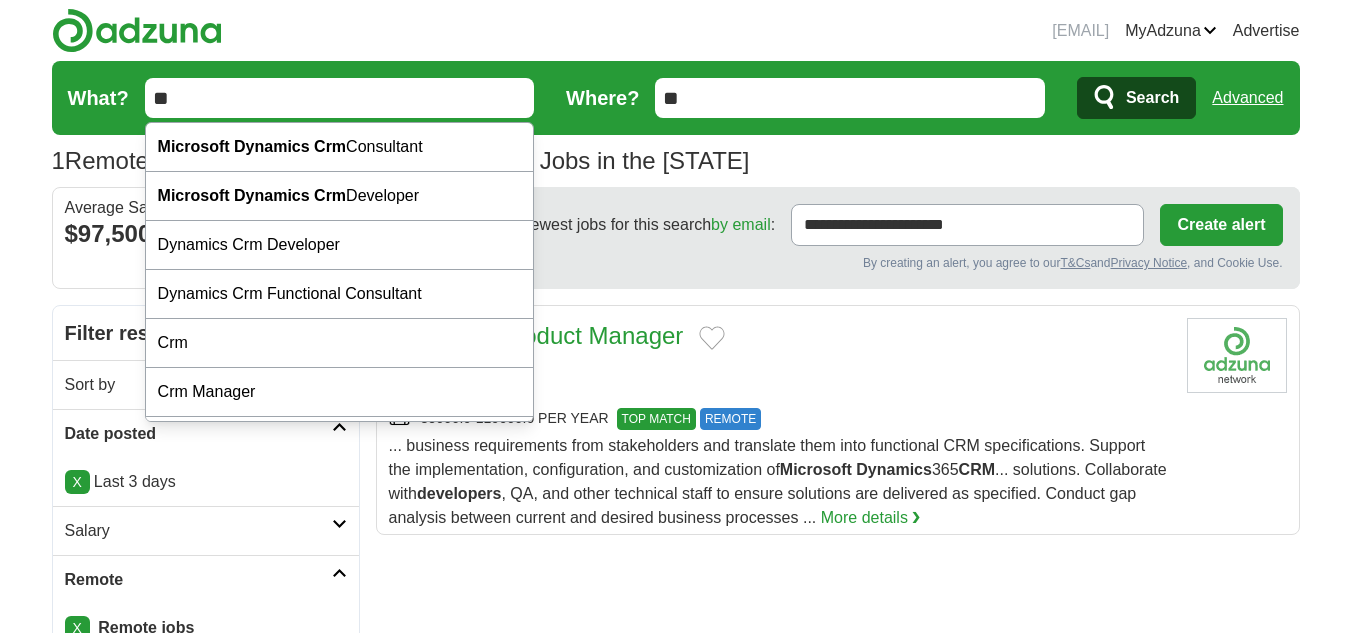 type on "*" 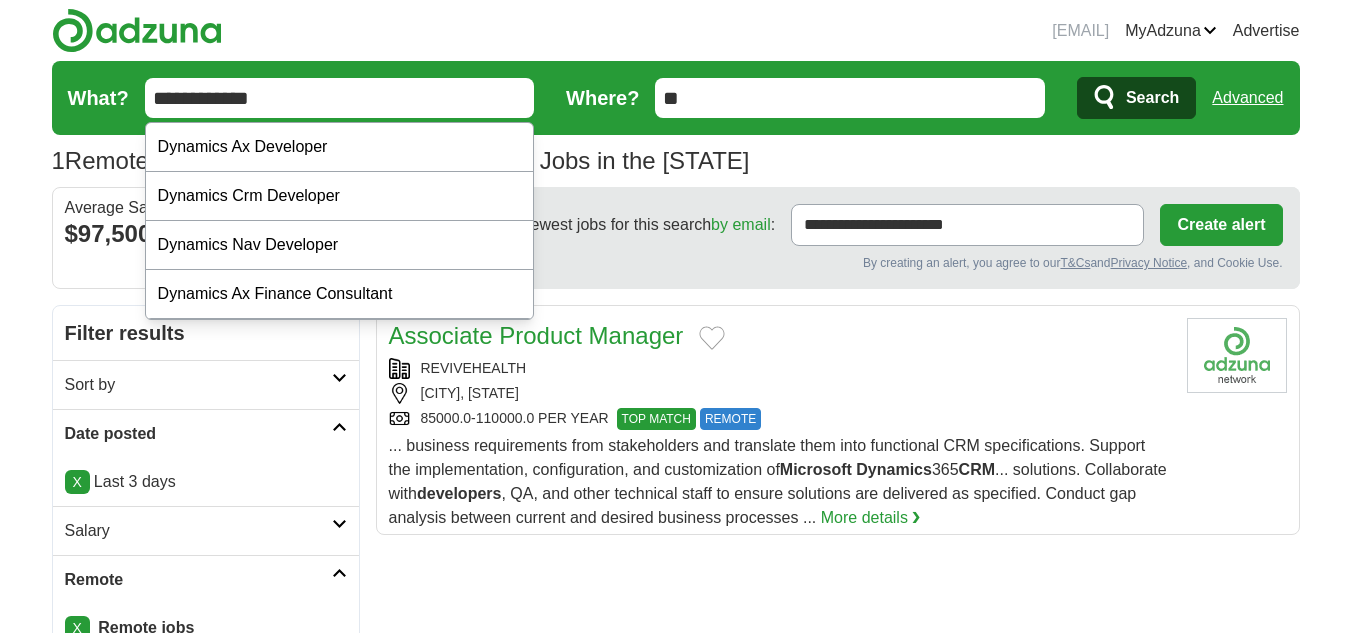 type on "**********" 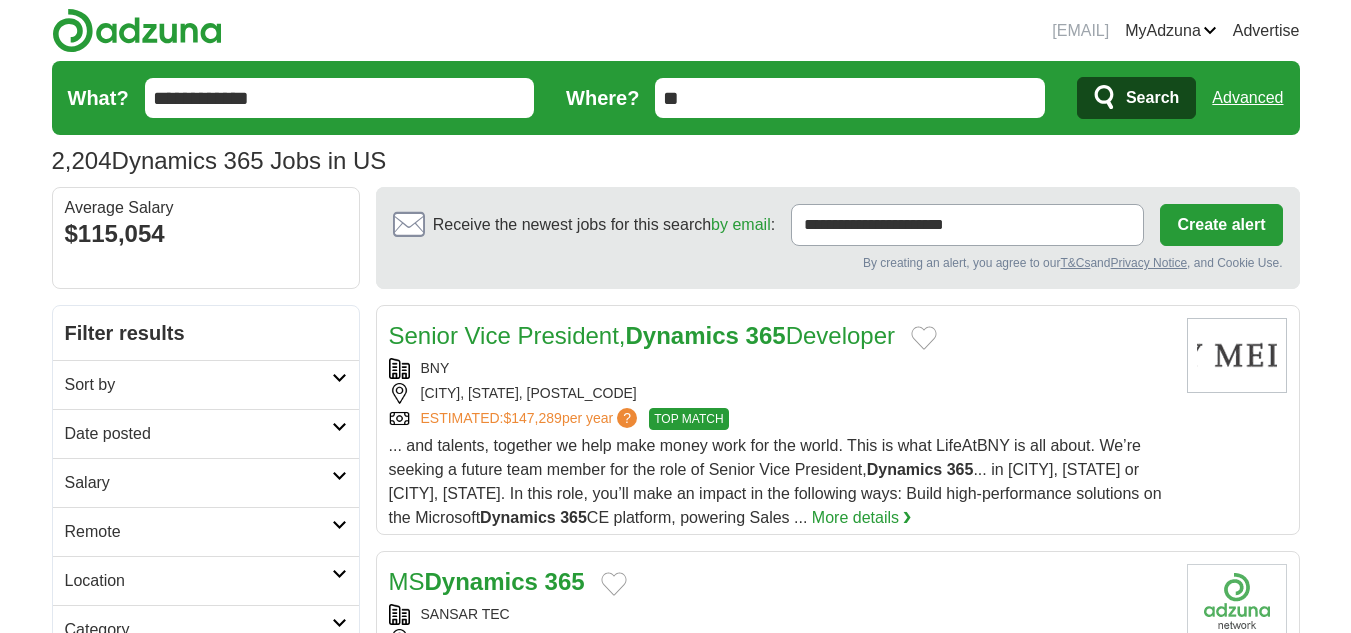scroll, scrollTop: 0, scrollLeft: 0, axis: both 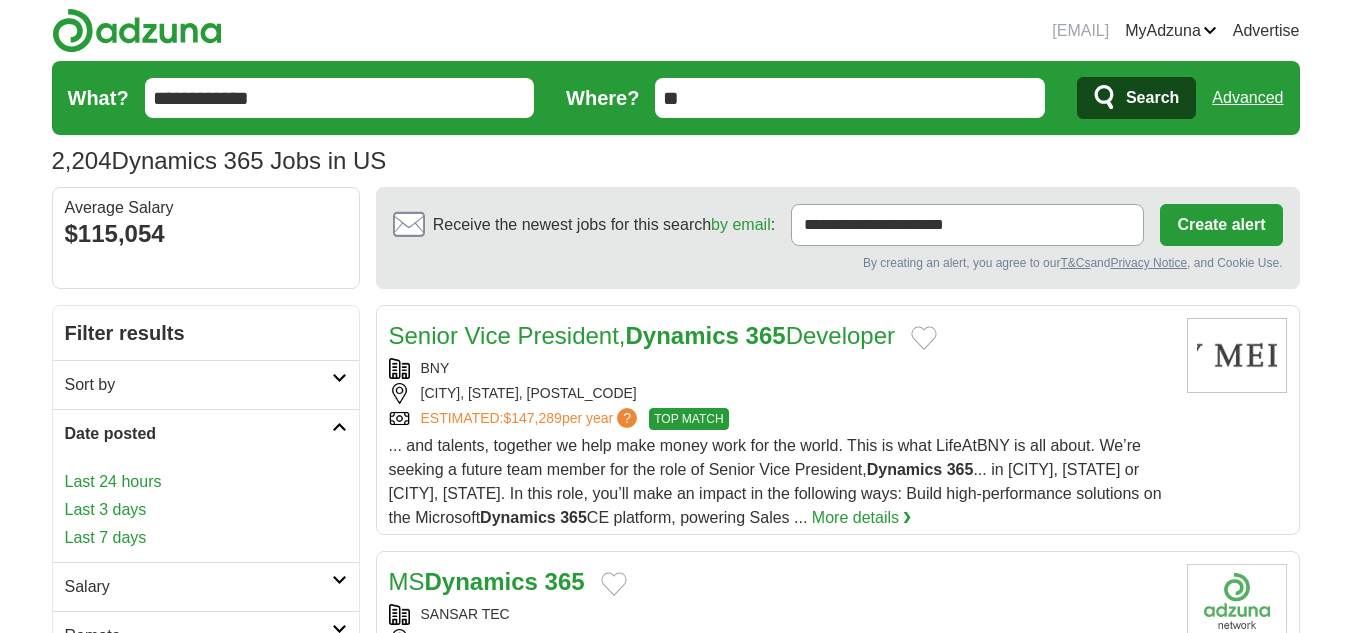click on "Last 3 days" at bounding box center (206, 510) 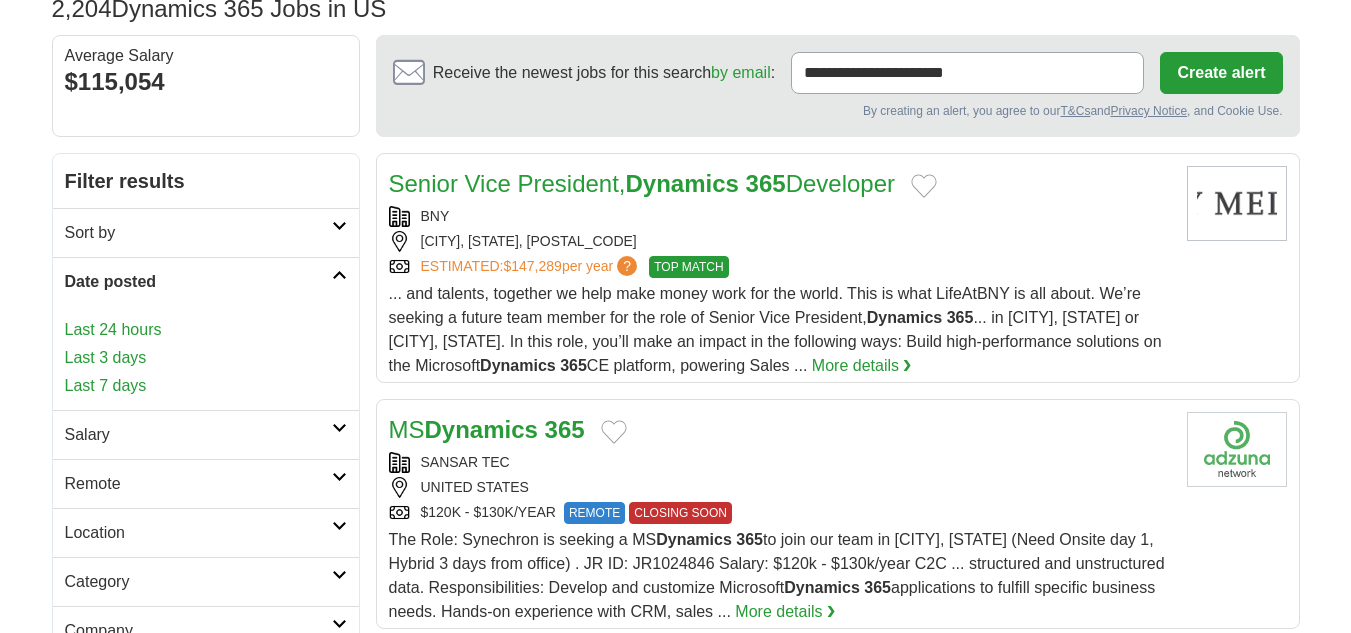 scroll, scrollTop: 154, scrollLeft: 0, axis: vertical 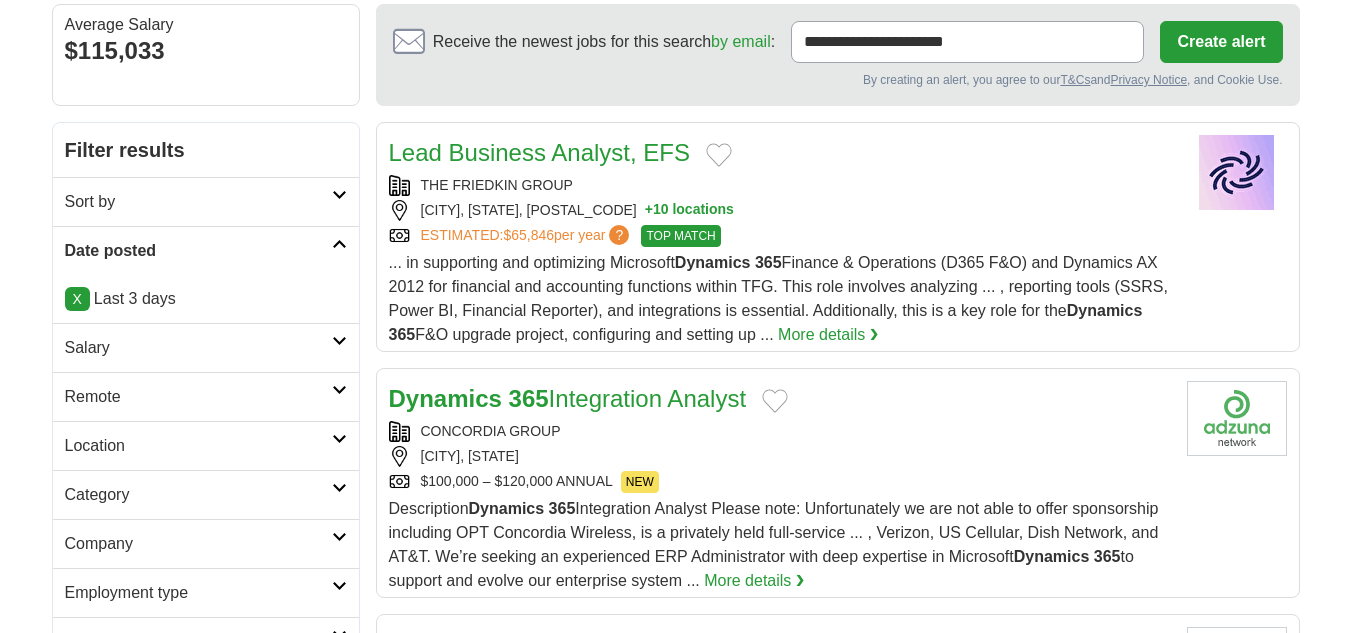 click on "Remote" at bounding box center [206, 396] 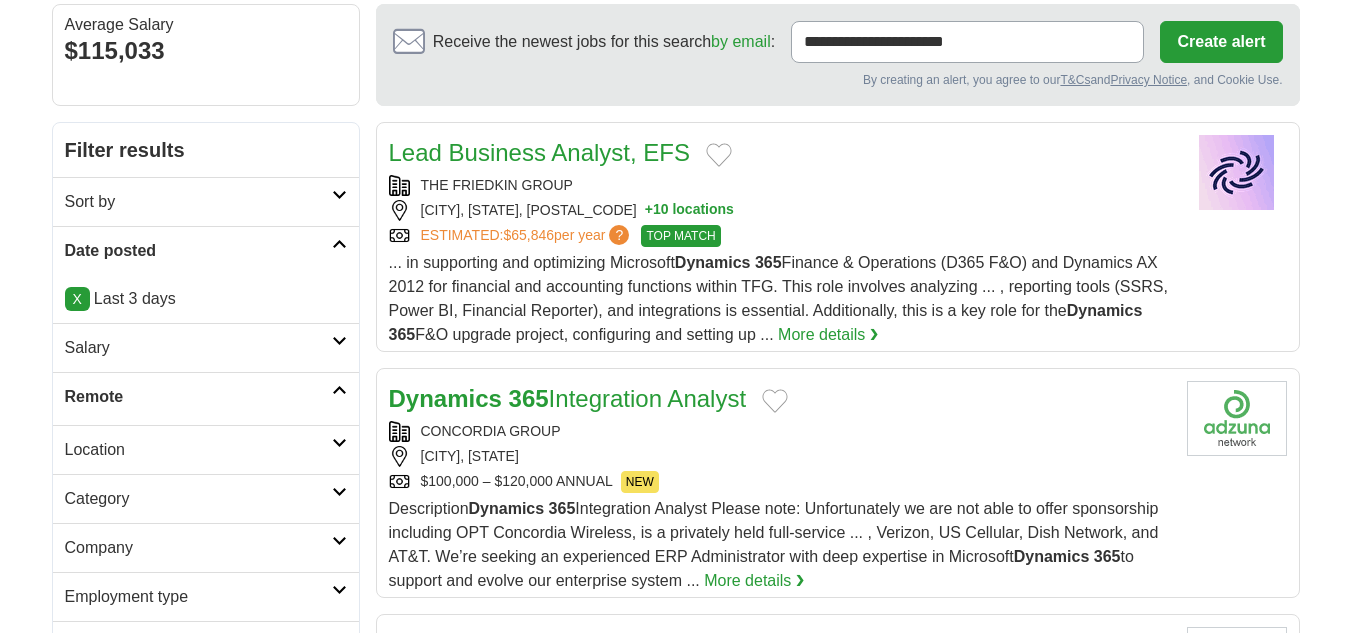 scroll, scrollTop: 183, scrollLeft: 0, axis: vertical 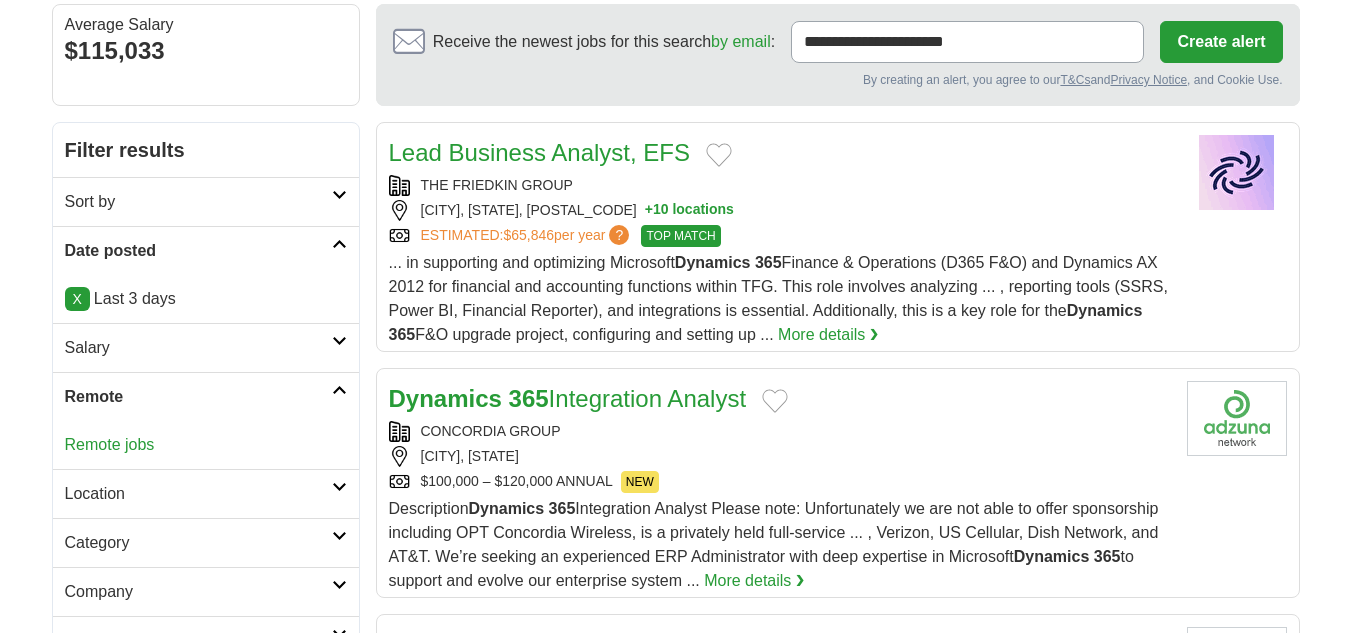 click on "Remote jobs" at bounding box center [110, 444] 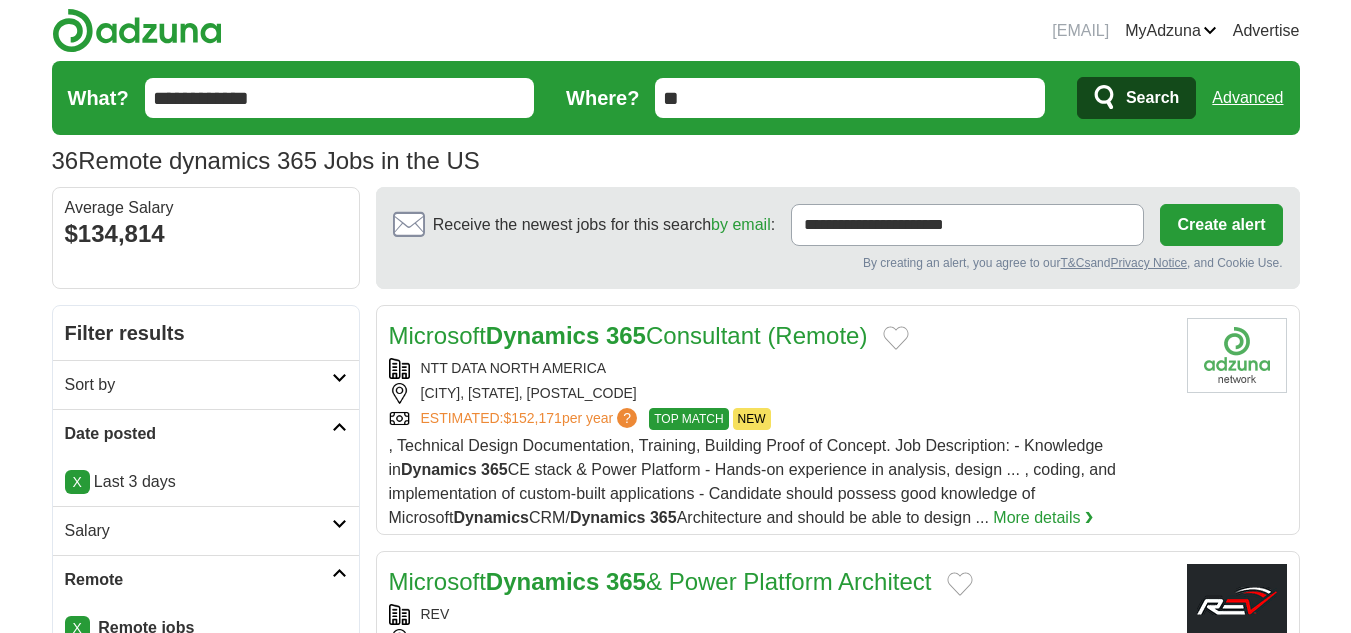 scroll, scrollTop: 0, scrollLeft: 0, axis: both 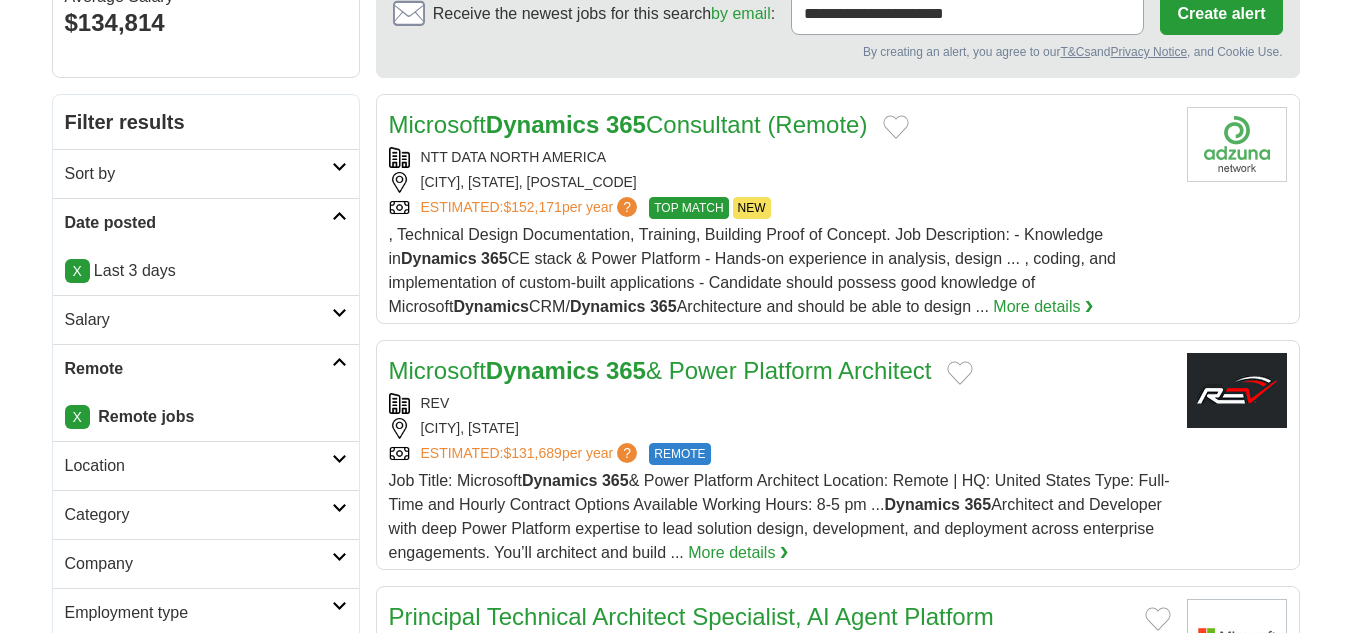 click on "Microsoft Dynamics 365 & Power Platform Architect" at bounding box center [660, 370] 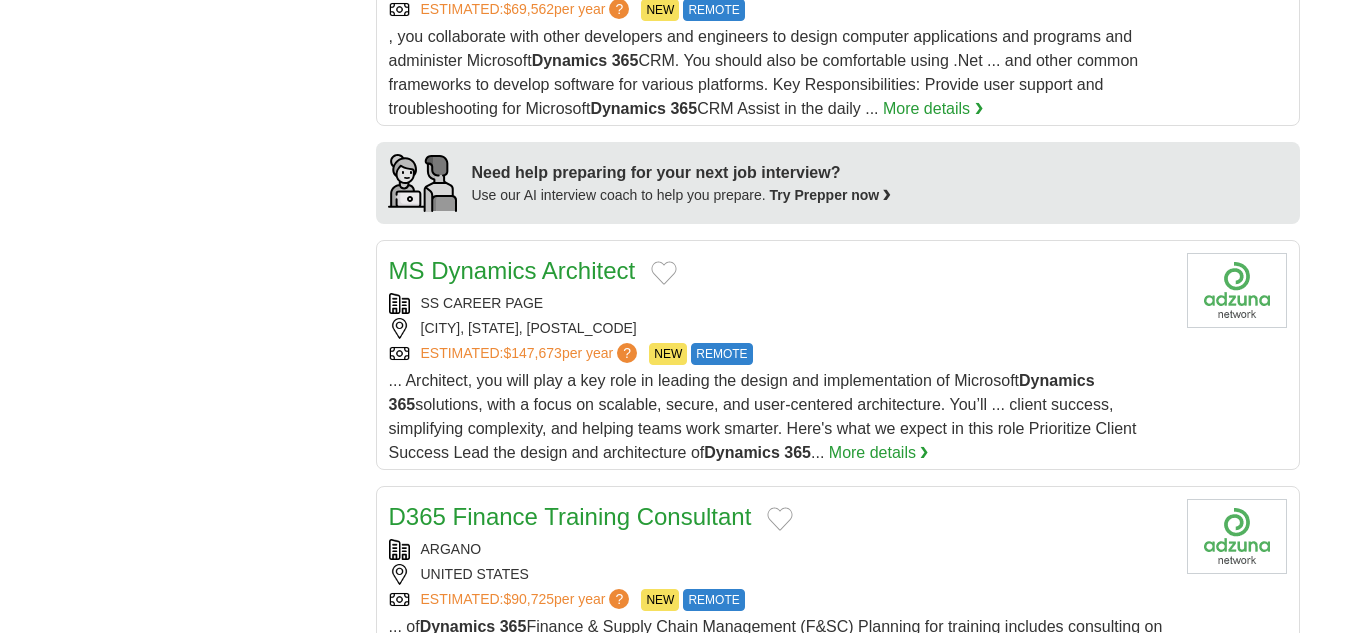 scroll, scrollTop: 1797, scrollLeft: 0, axis: vertical 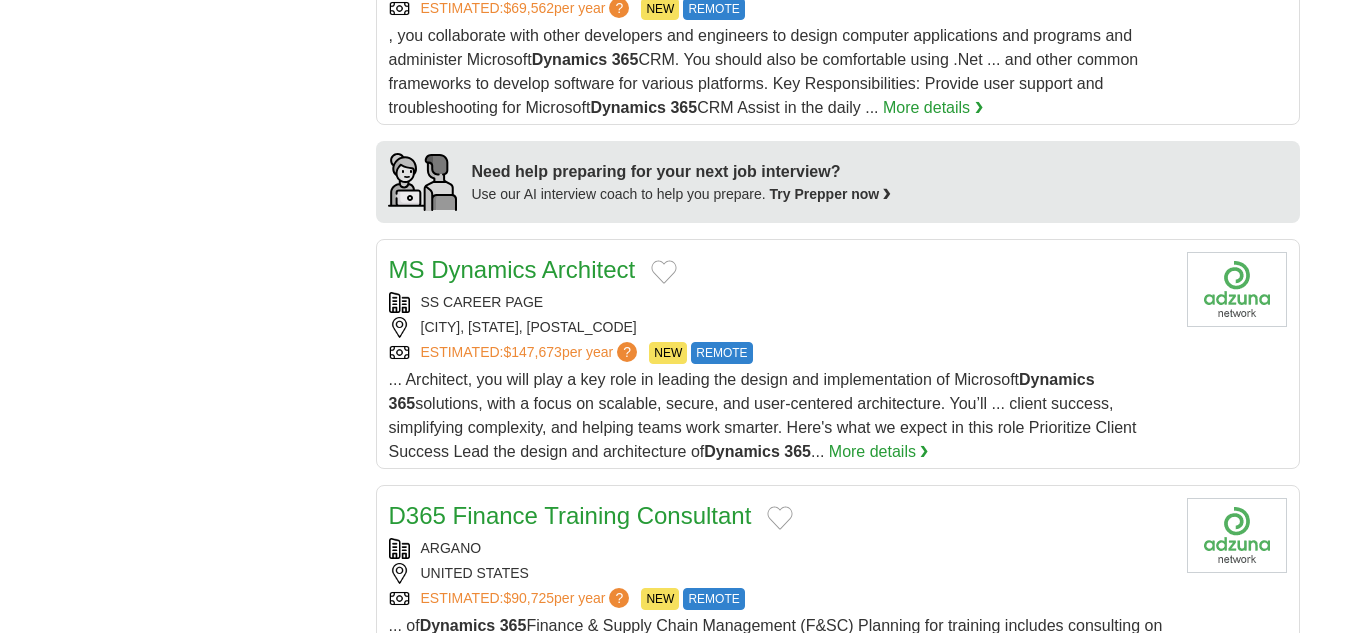 click on "MS Dynamics Architect" at bounding box center [512, 269] 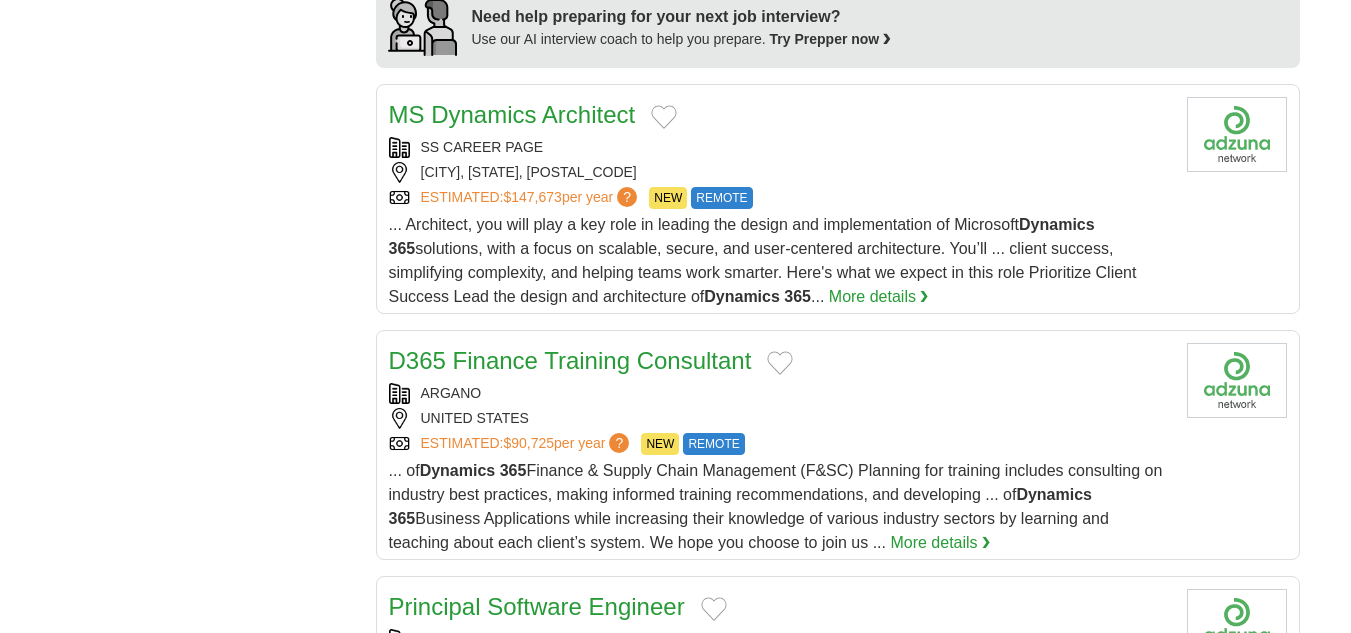 scroll, scrollTop: 1953, scrollLeft: 0, axis: vertical 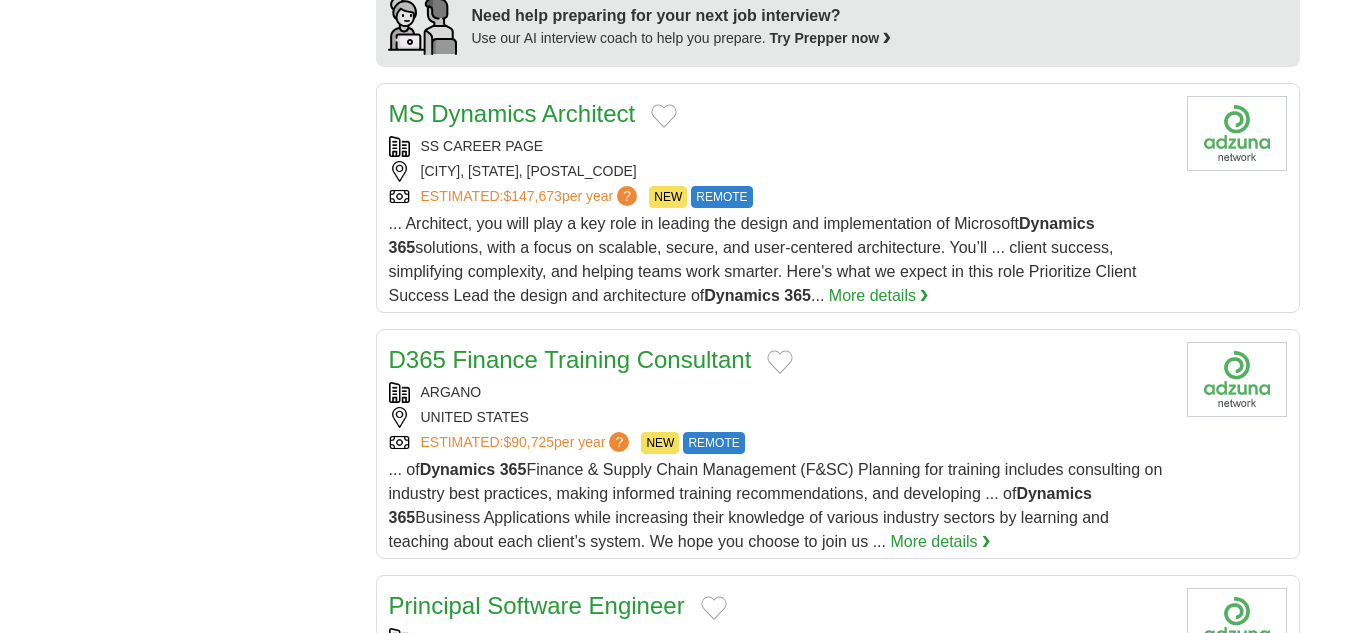 click on "D365 Finance Training Consultant" at bounding box center (570, 359) 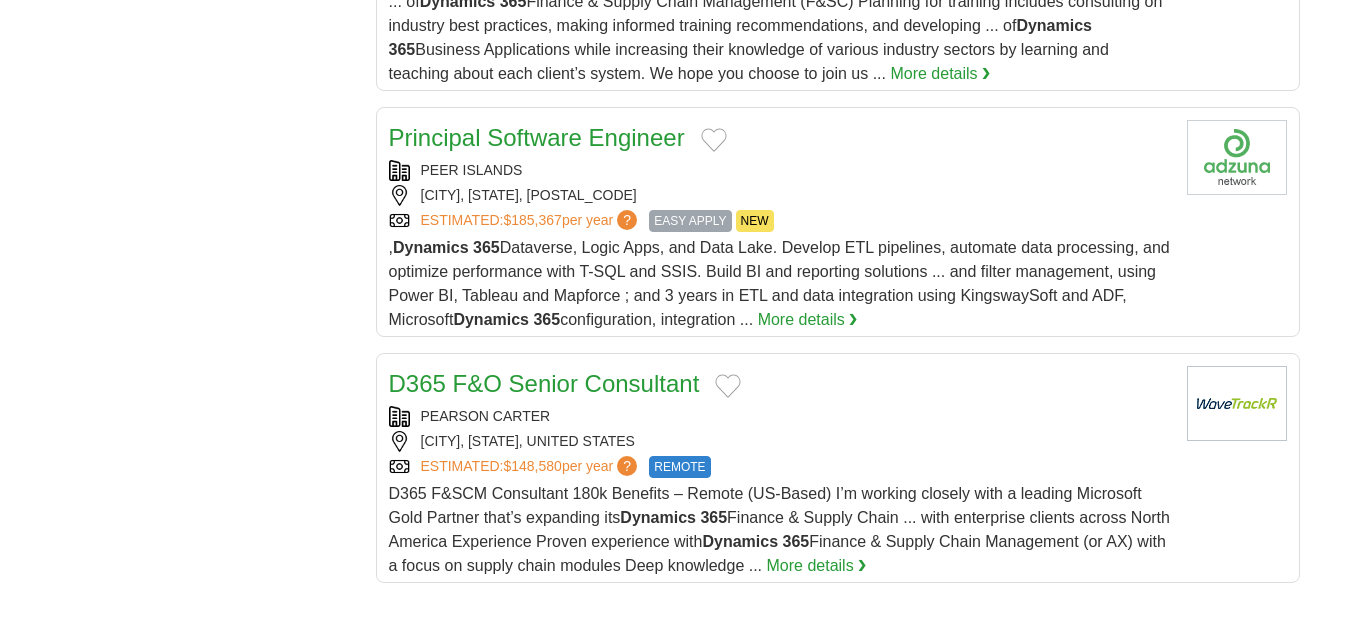 scroll, scrollTop: 2436, scrollLeft: 0, axis: vertical 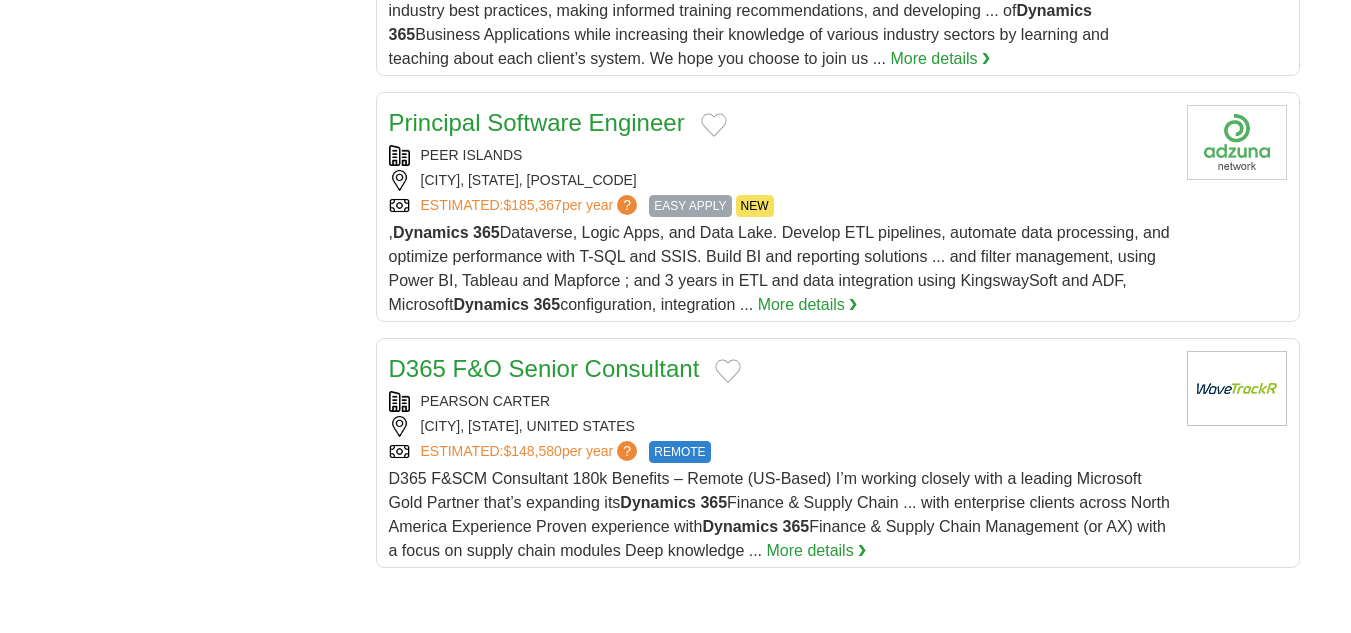 click on "D365 F&O Senior Consultant" at bounding box center (544, 369) 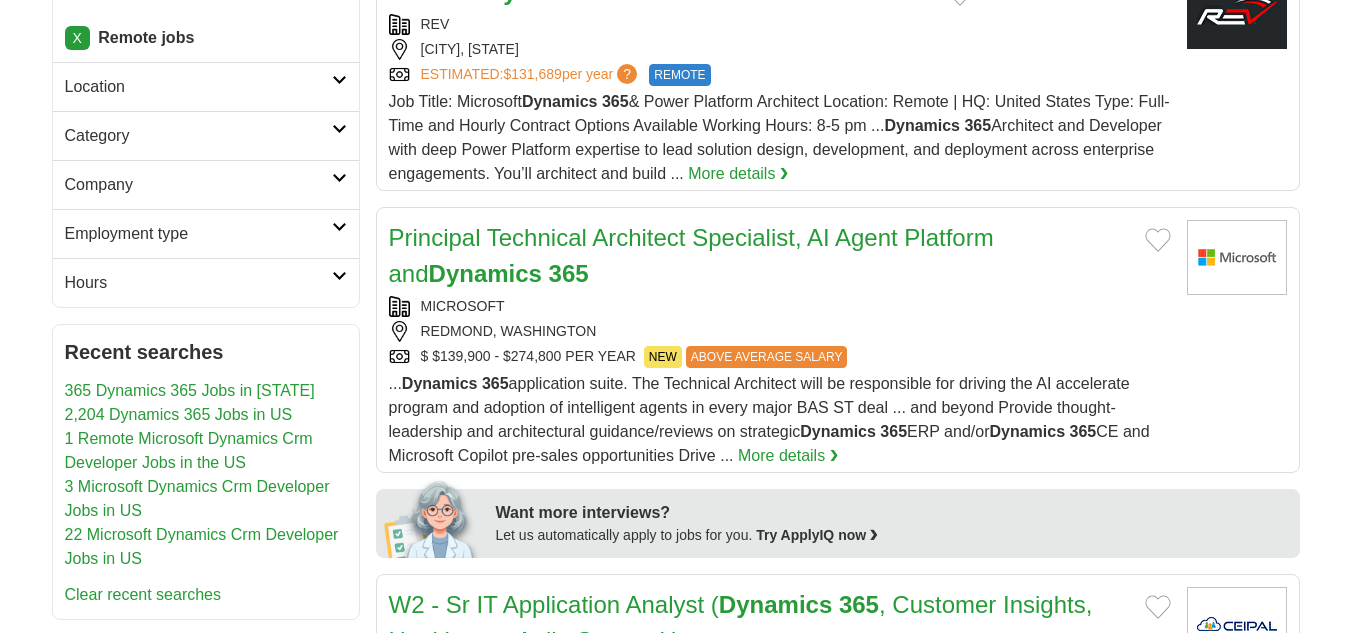scroll, scrollTop: 594, scrollLeft: 0, axis: vertical 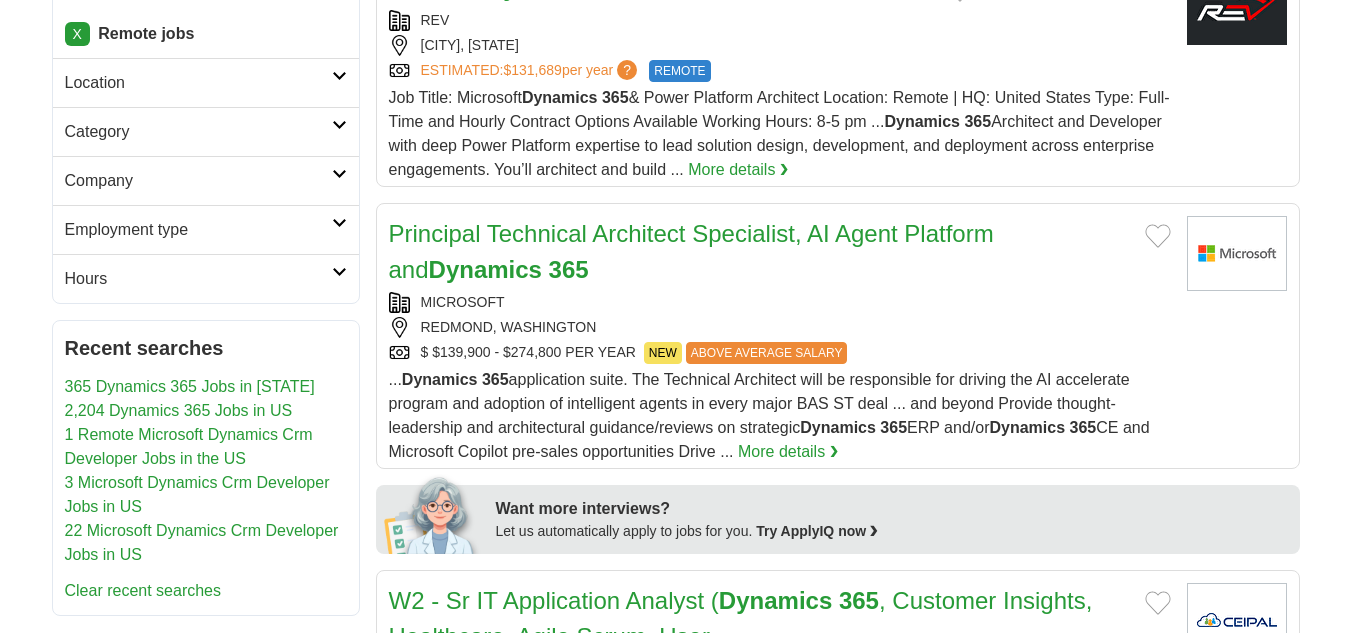 drag, startPoint x: 599, startPoint y: 257, endPoint x: 526, endPoint y: 302, distance: 85.75546 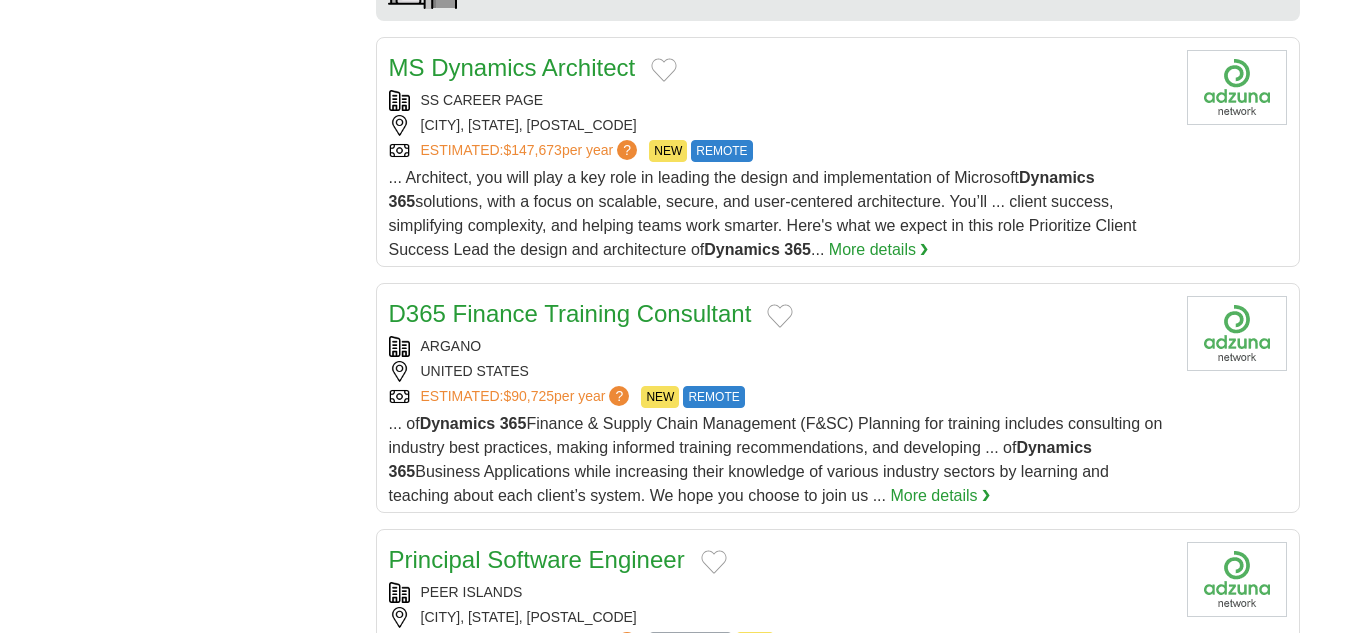 scroll, scrollTop: 1997, scrollLeft: 0, axis: vertical 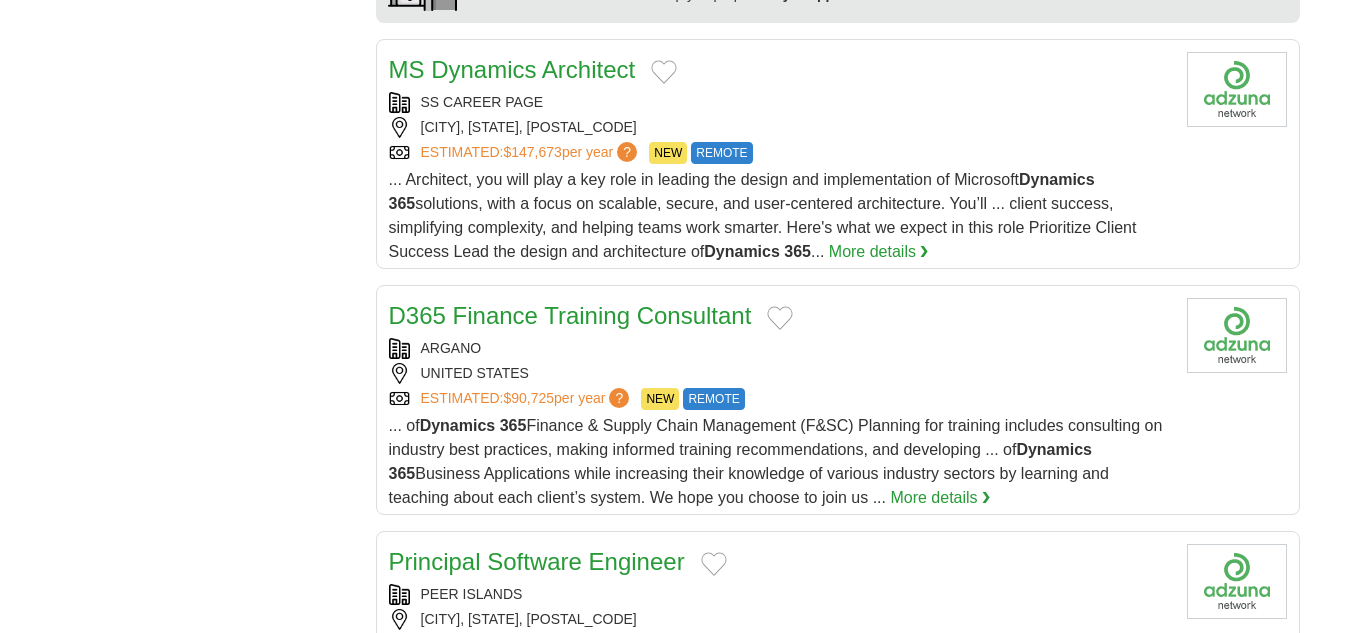 click on "MS Dynamics Architect" at bounding box center [512, 69] 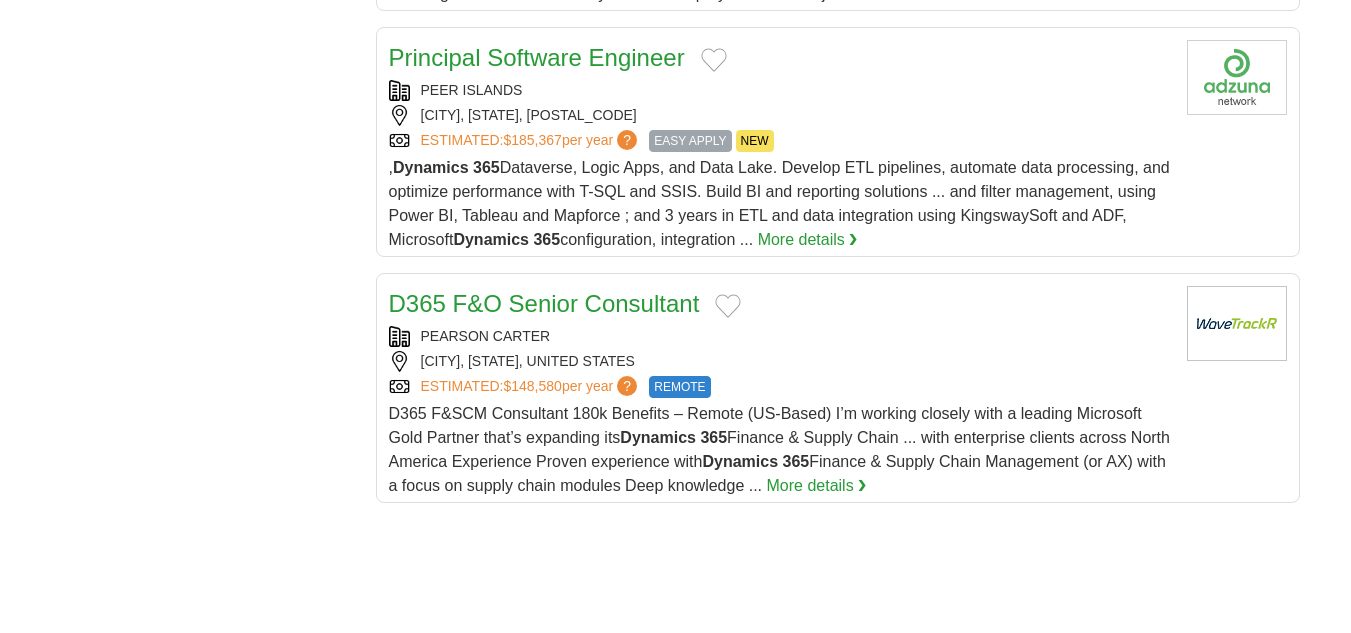 scroll, scrollTop: 2506, scrollLeft: 0, axis: vertical 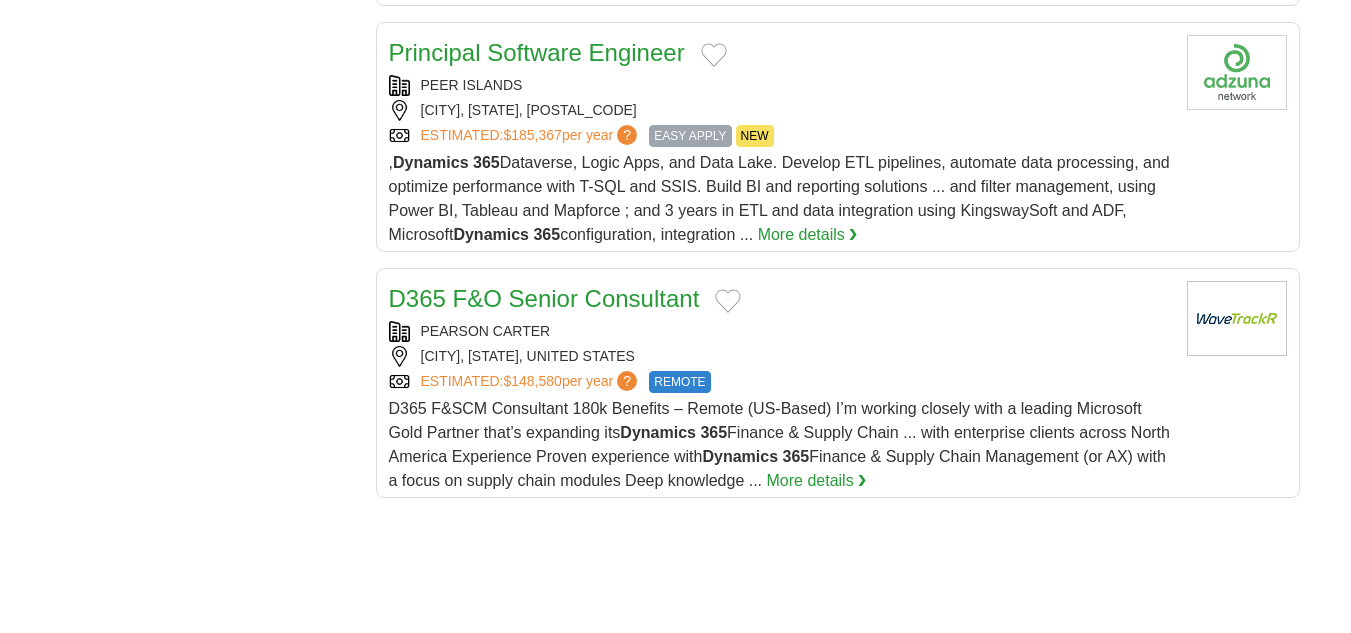 click on "D365 F&O Senior Consultant" at bounding box center [544, 298] 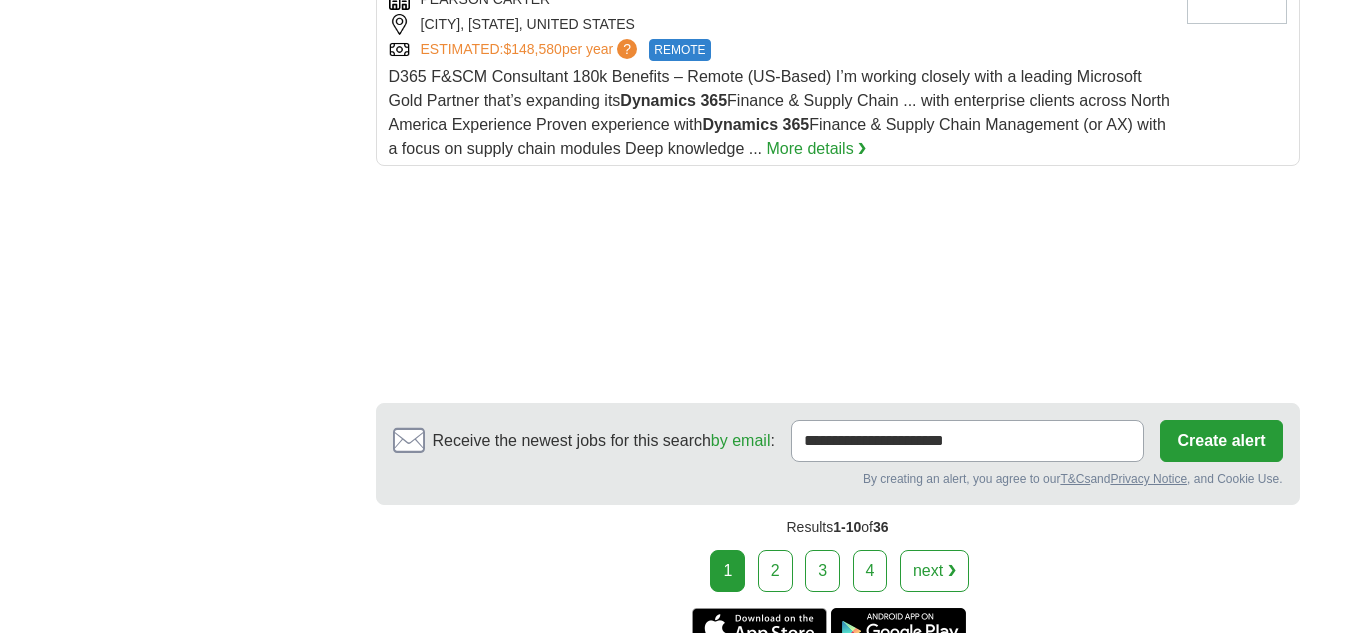 scroll, scrollTop: 2842, scrollLeft: 0, axis: vertical 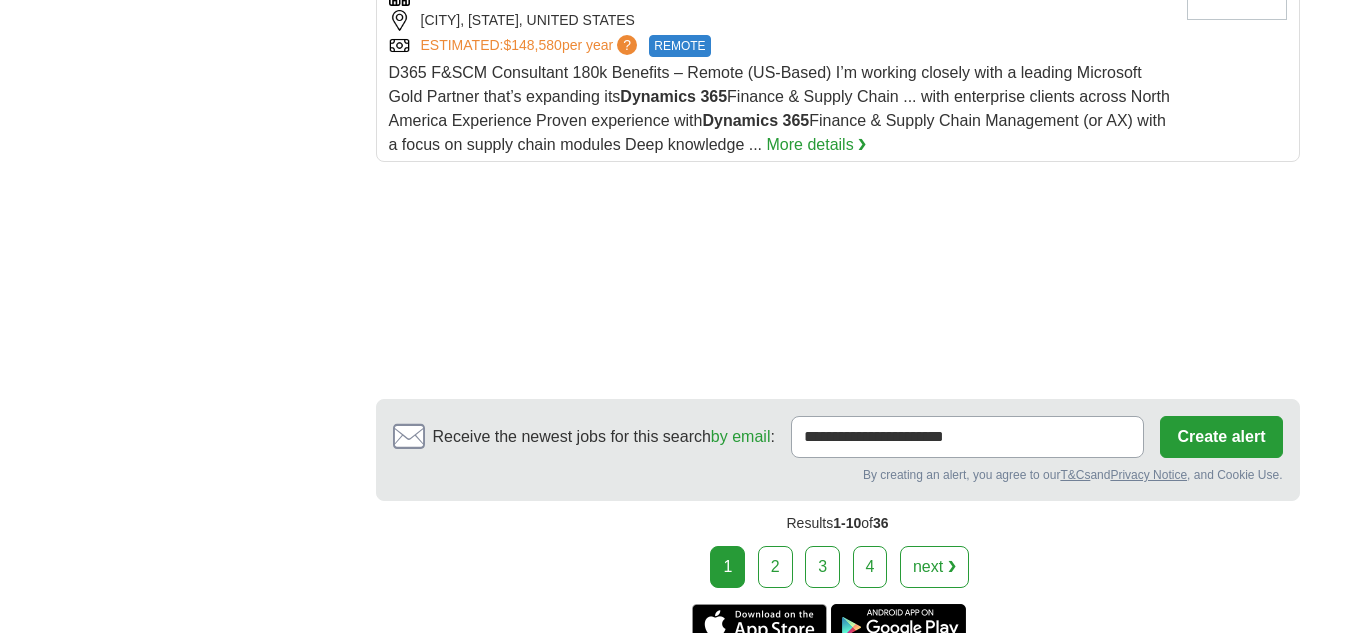 click on "2" at bounding box center (775, 567) 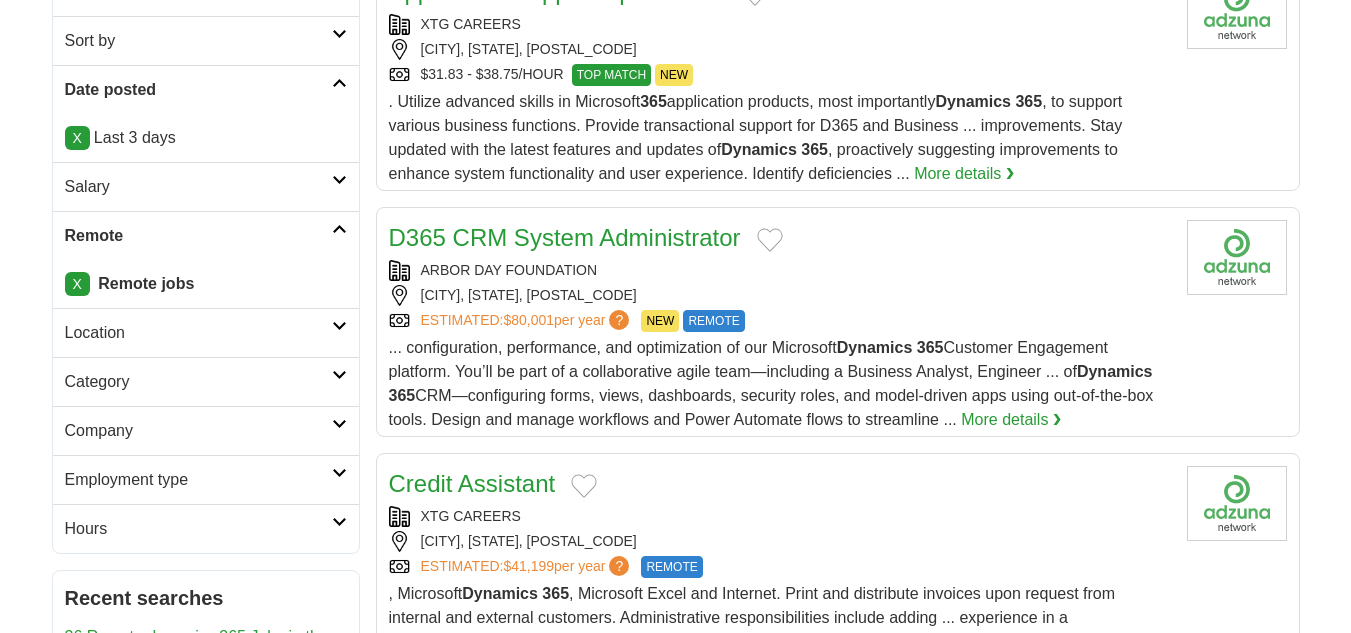 scroll, scrollTop: 344, scrollLeft: 0, axis: vertical 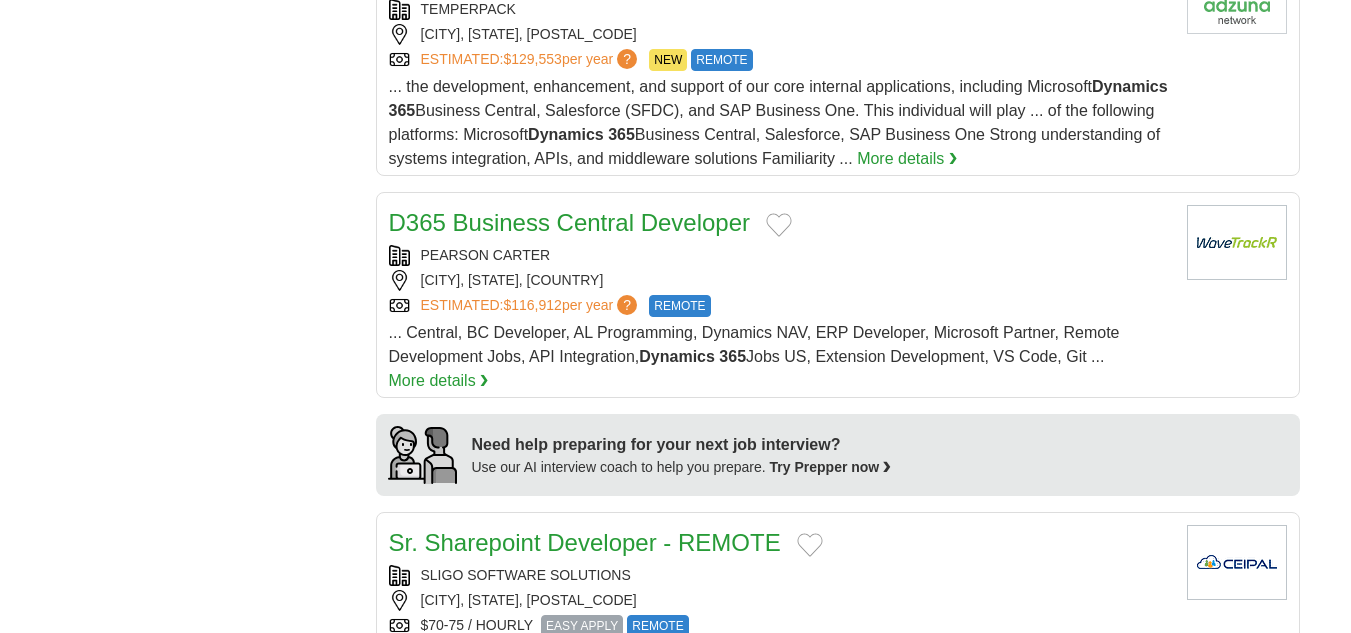 click on "D365 Business Central Developer" at bounding box center [570, 222] 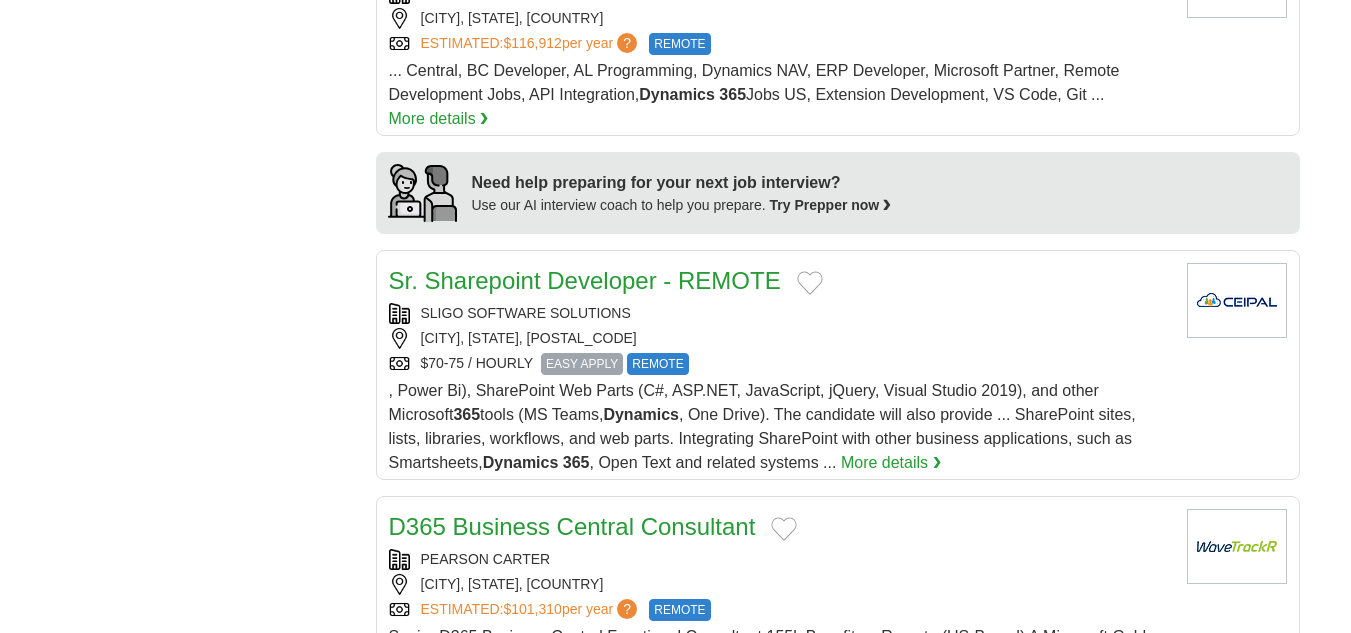 scroll, scrollTop: 1778, scrollLeft: 0, axis: vertical 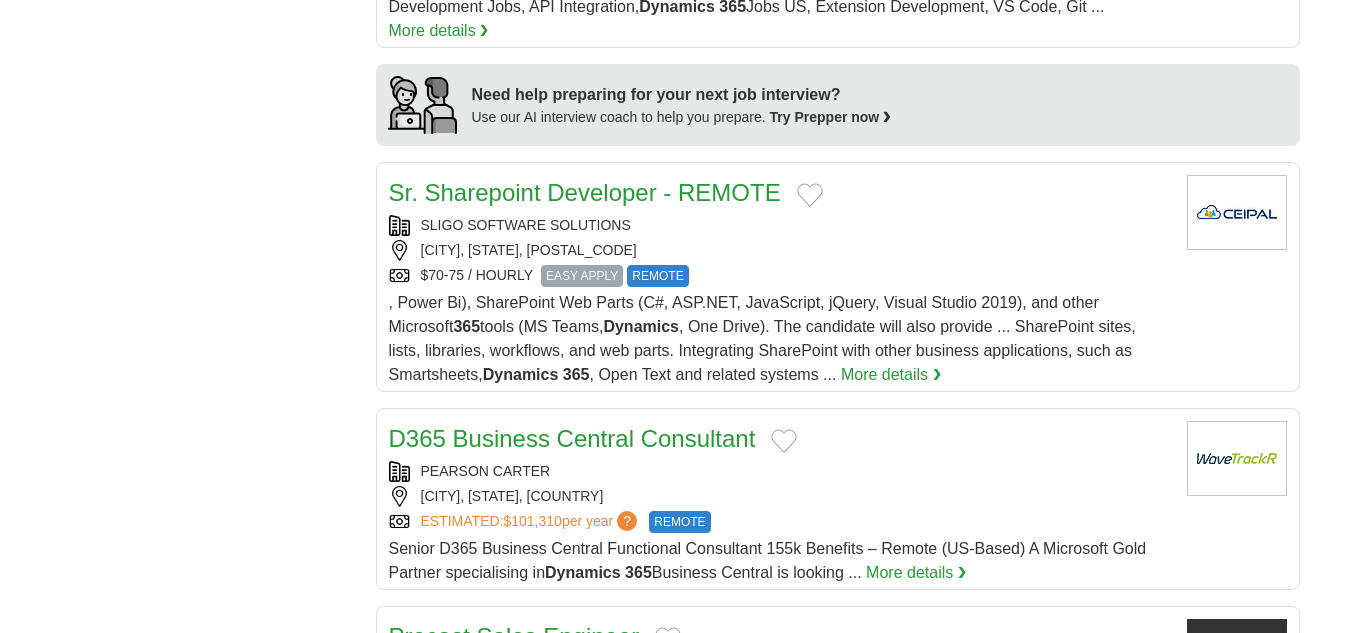 click on "D365 Business Central Consultant" at bounding box center (572, 438) 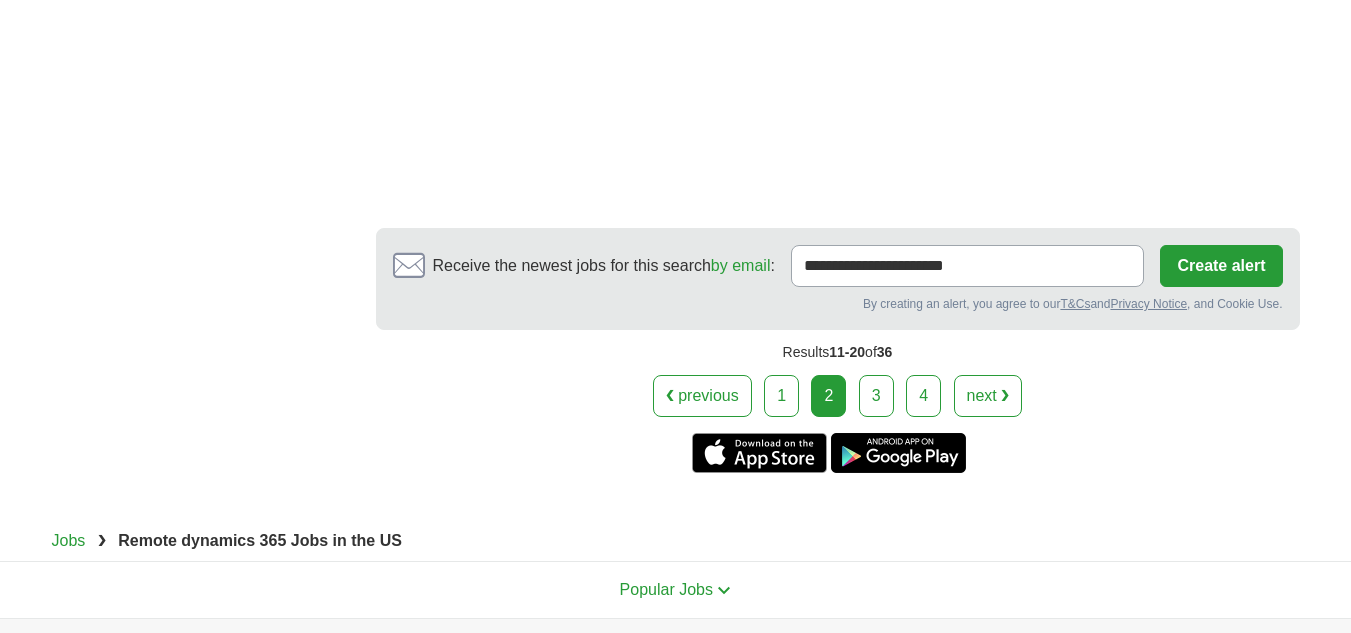 scroll, scrollTop: 3719, scrollLeft: 0, axis: vertical 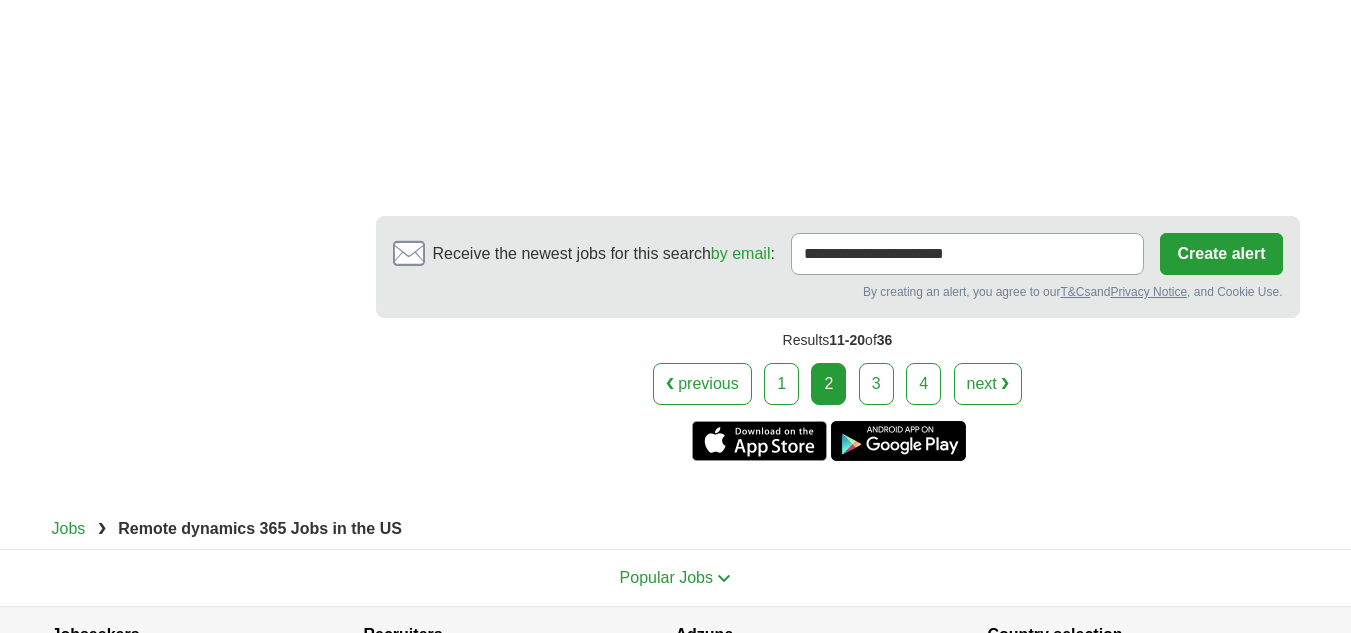 click on "3" at bounding box center [876, 384] 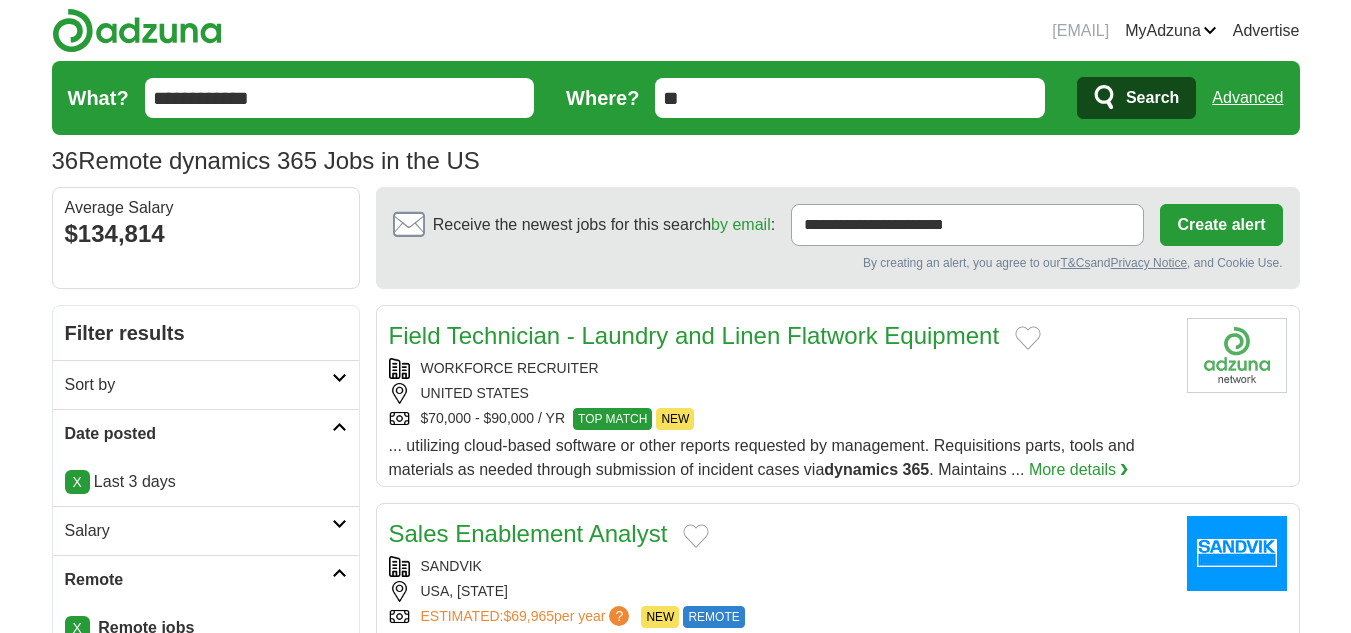 scroll, scrollTop: 1105, scrollLeft: 0, axis: vertical 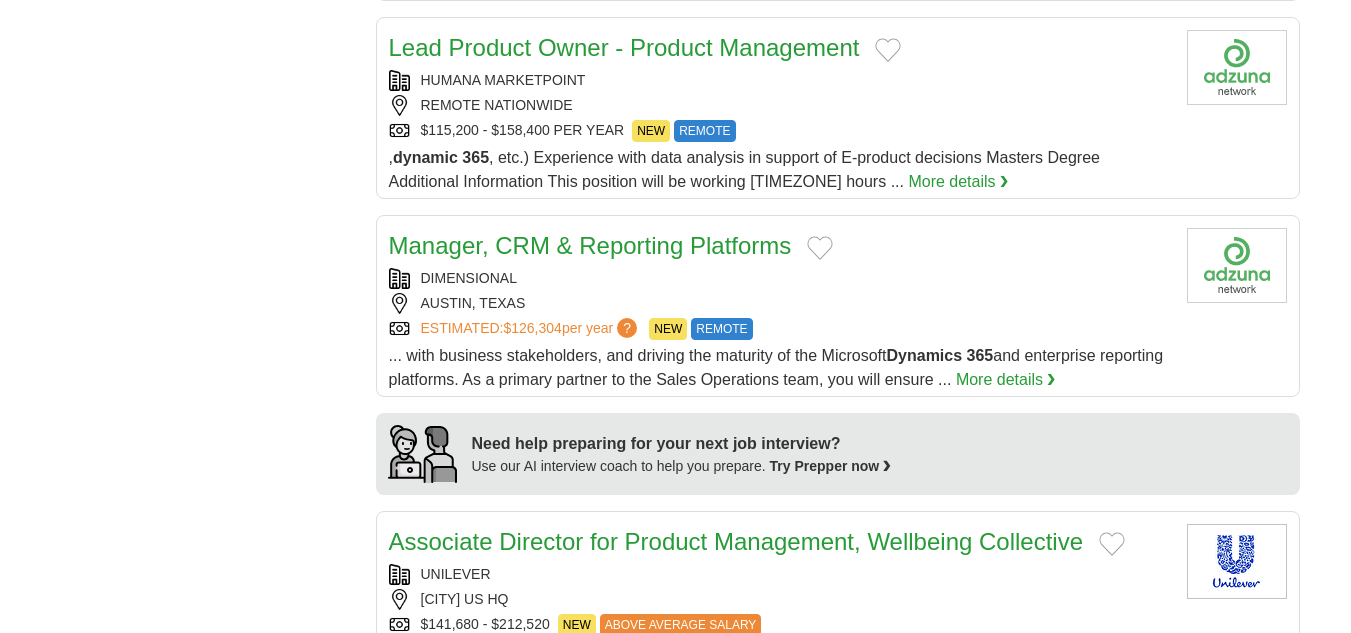 click on "Manager, CRM & Reporting Platforms" at bounding box center (590, 245) 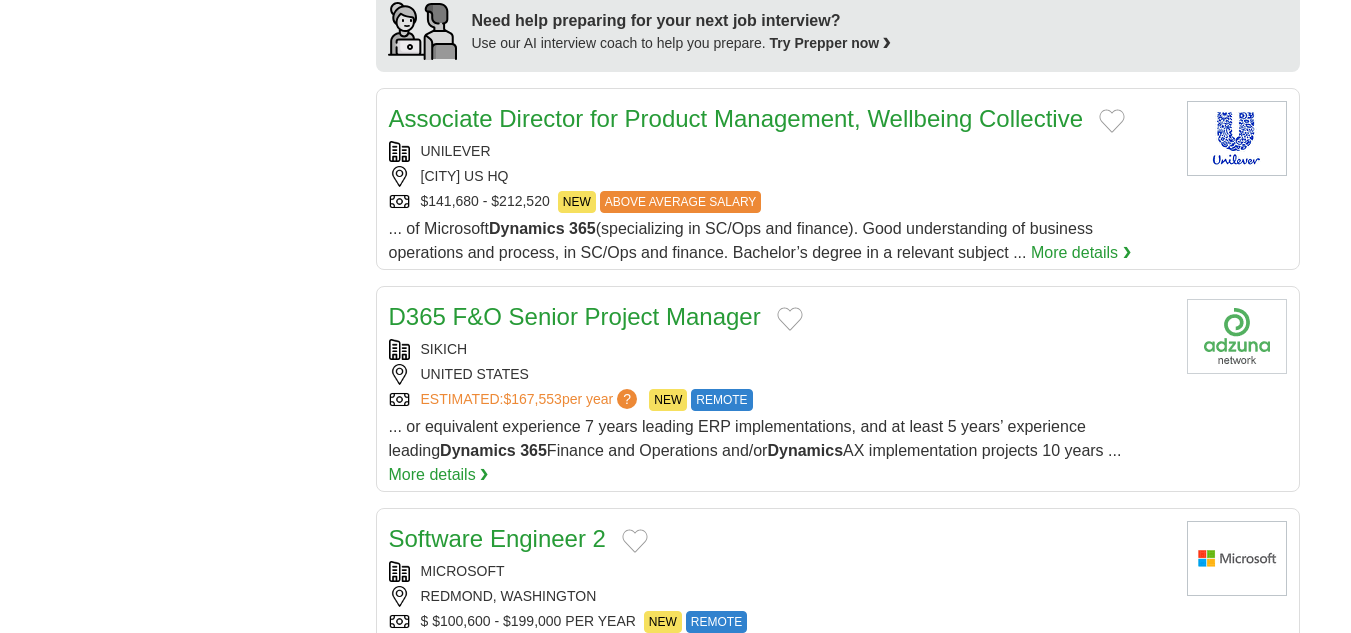 scroll, scrollTop: 1669, scrollLeft: 0, axis: vertical 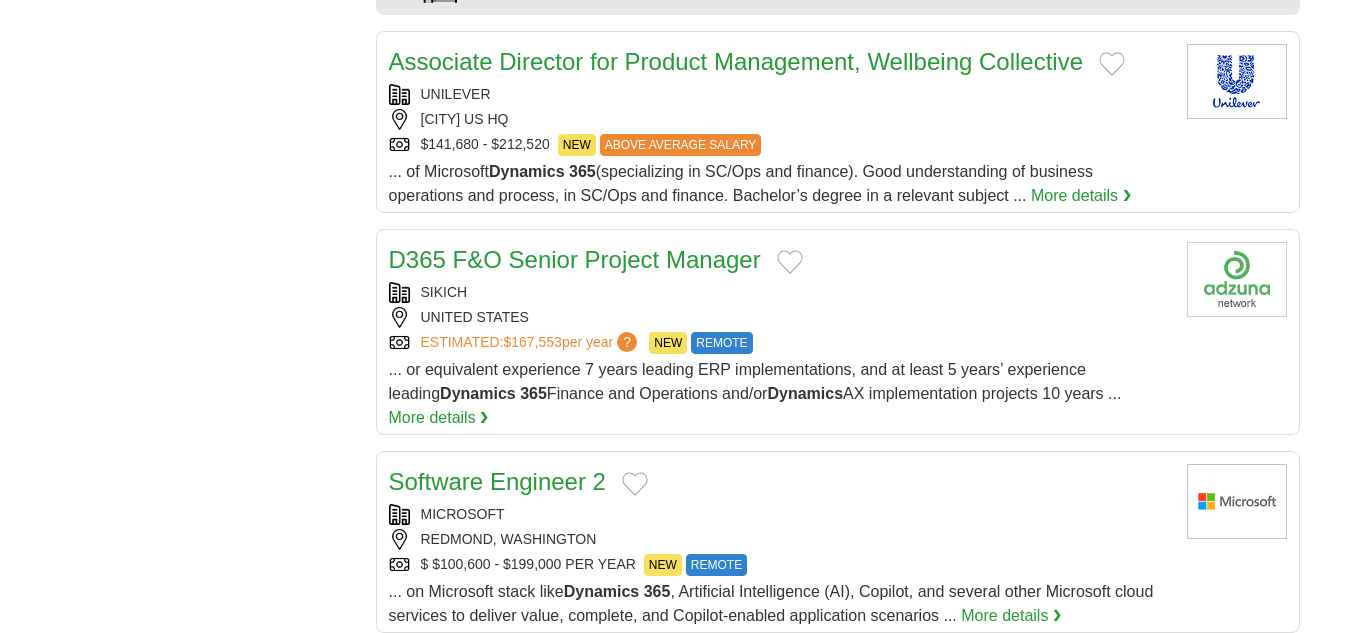 click on "D365 F&O Senior Project Manager" at bounding box center [575, 259] 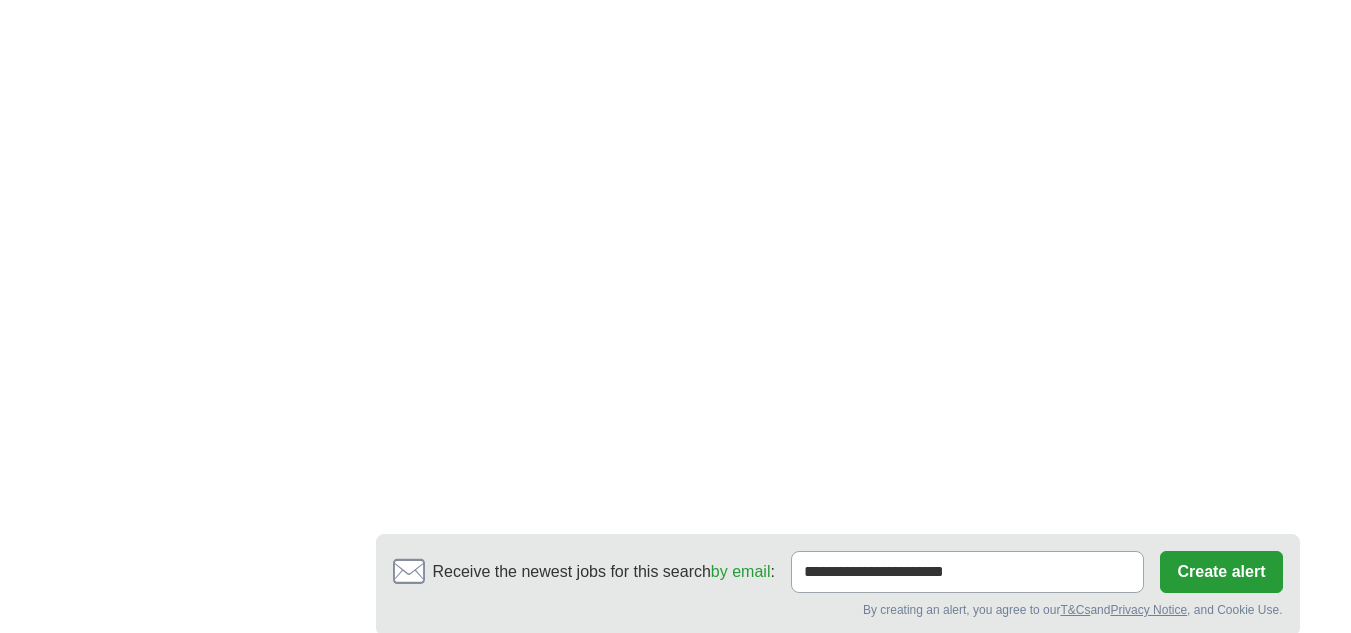 scroll, scrollTop: 3067, scrollLeft: 0, axis: vertical 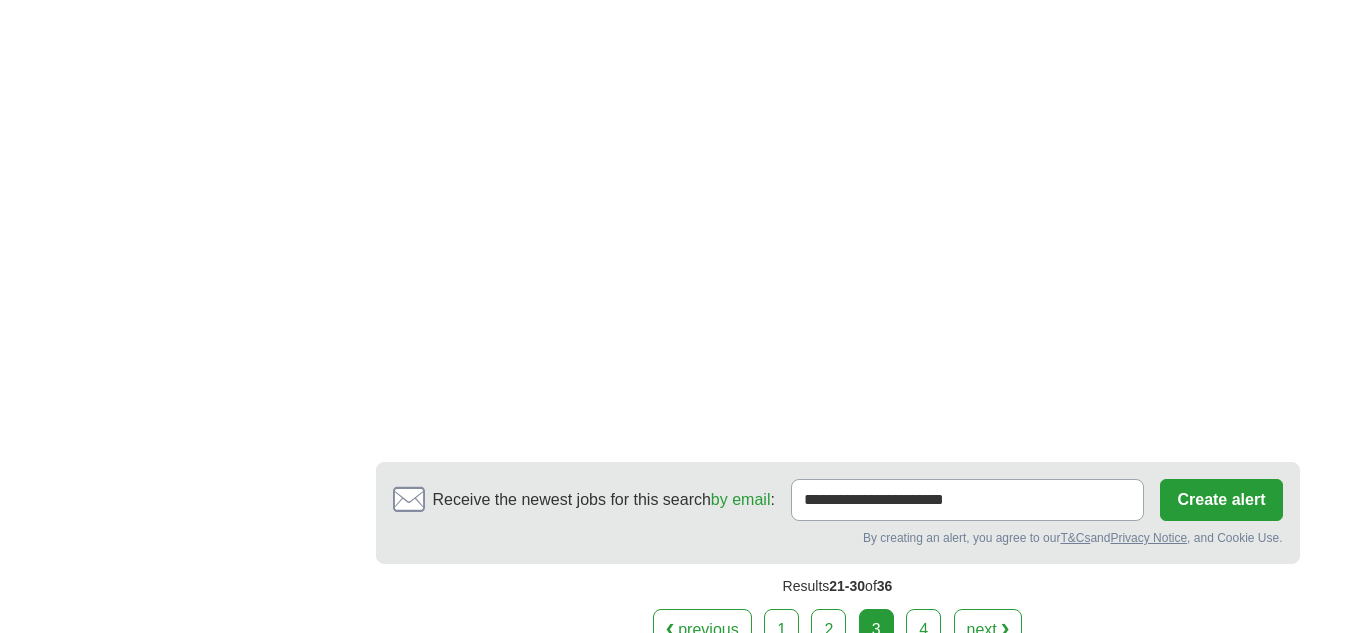 click on "4" at bounding box center [923, 630] 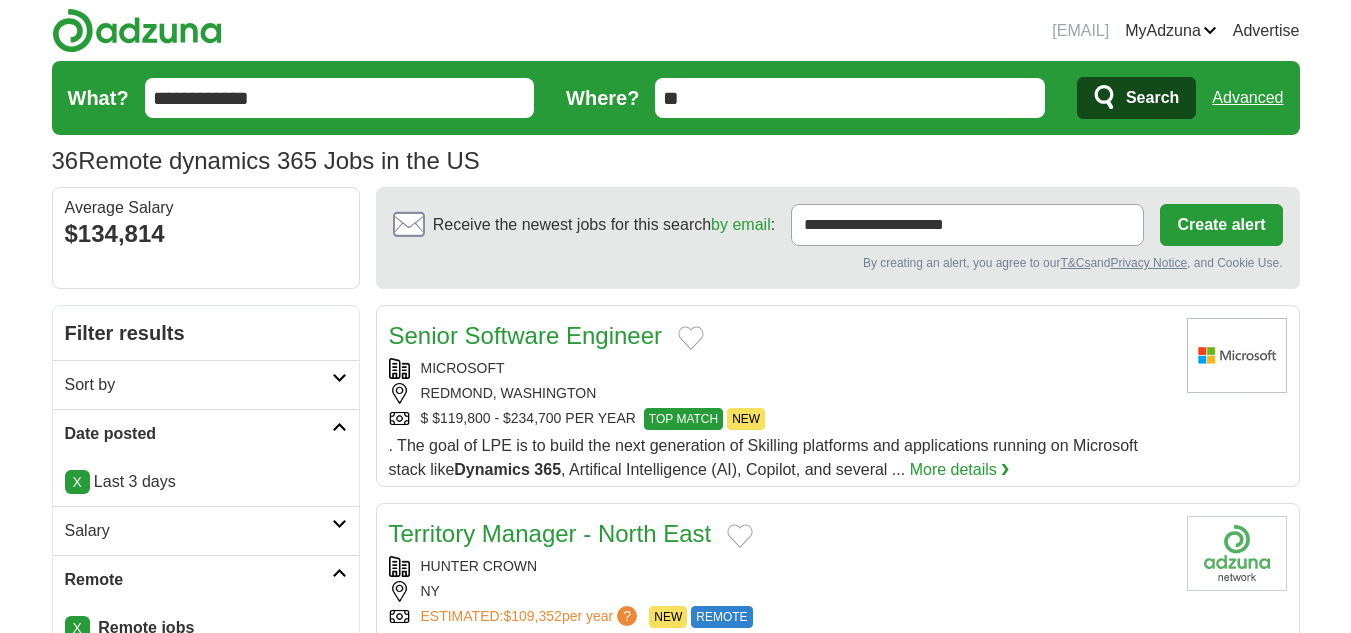 scroll, scrollTop: 892, scrollLeft: 0, axis: vertical 